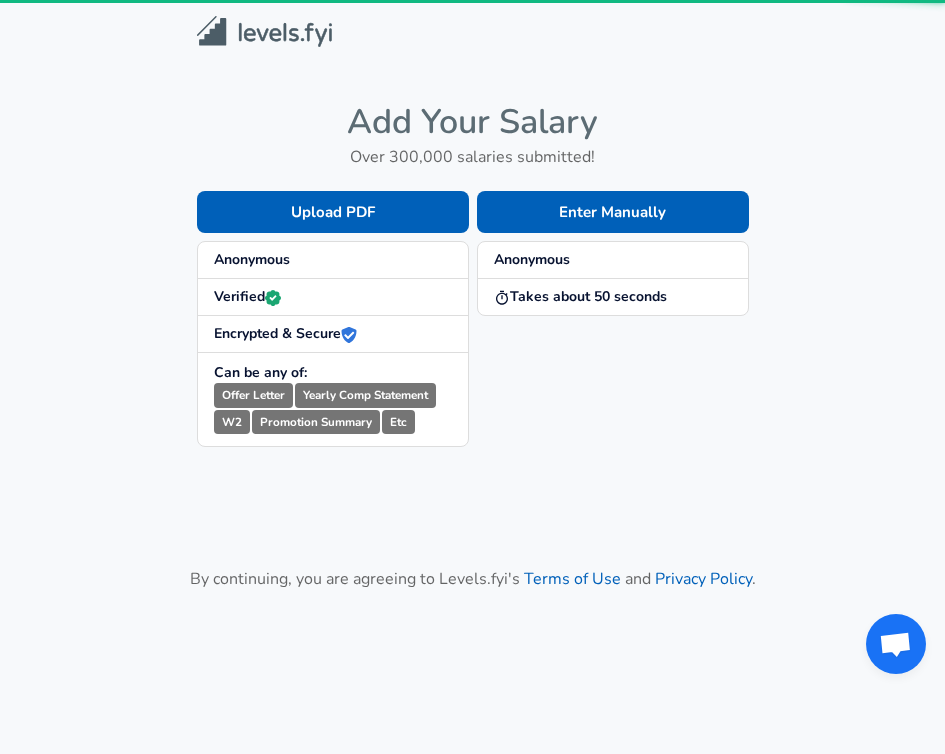 scroll, scrollTop: 0, scrollLeft: 0, axis: both 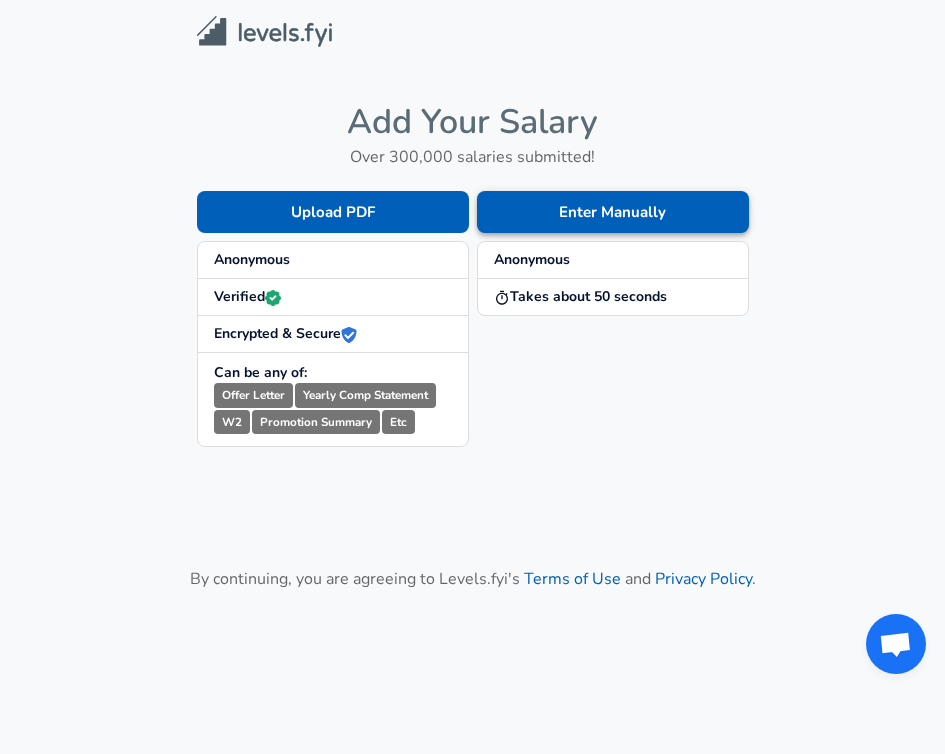 click on "Enter Manually" at bounding box center (613, 212) 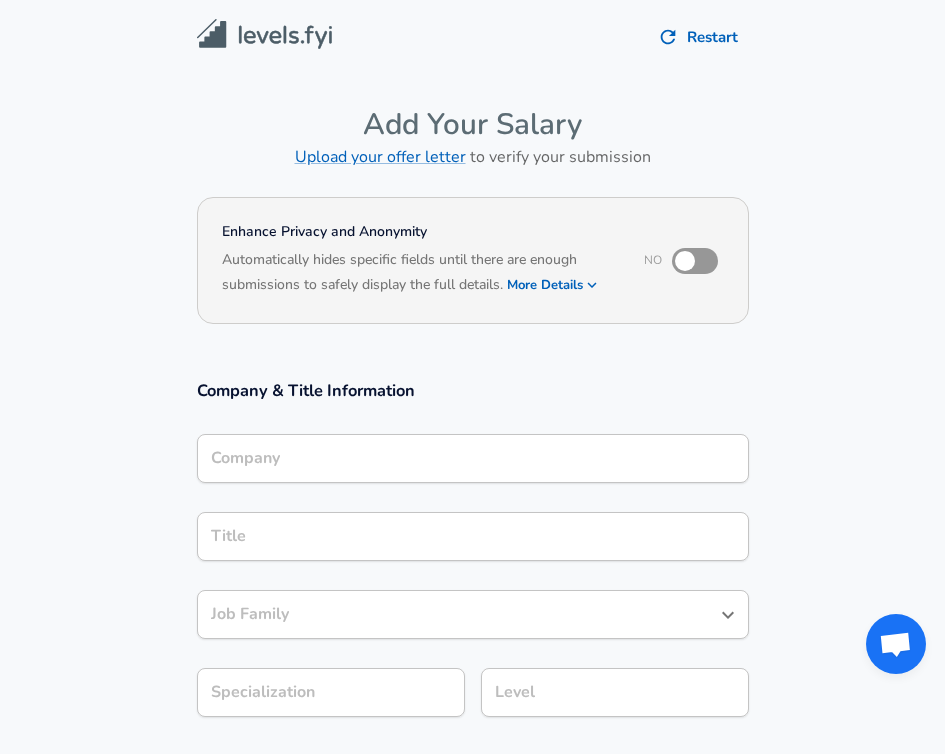 click on "Company" at bounding box center (473, 458) 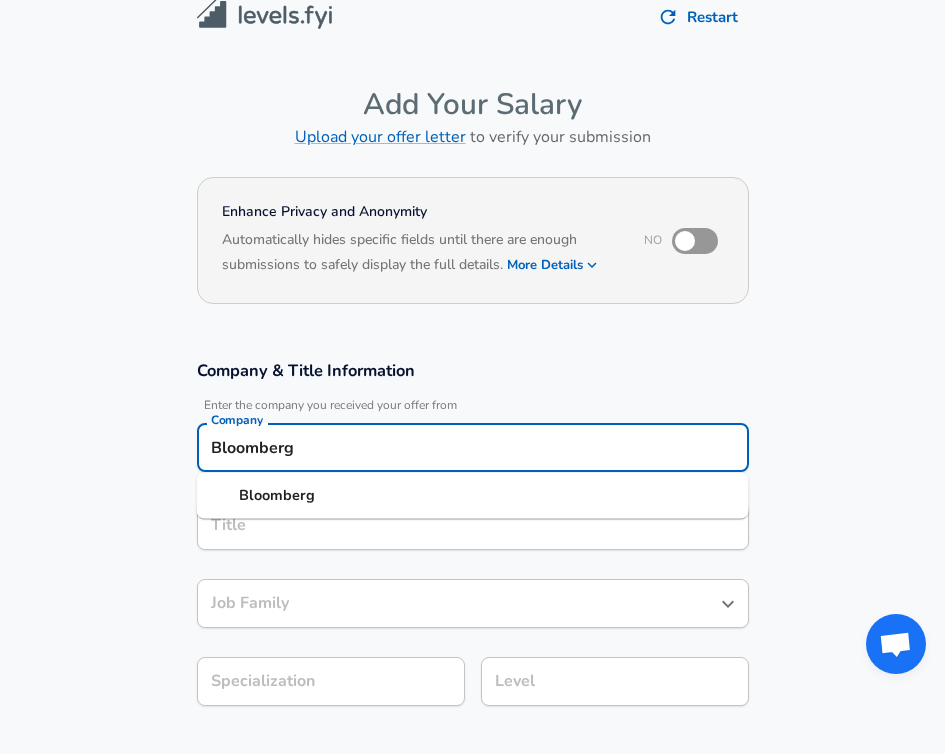 type on "Bloomberg" 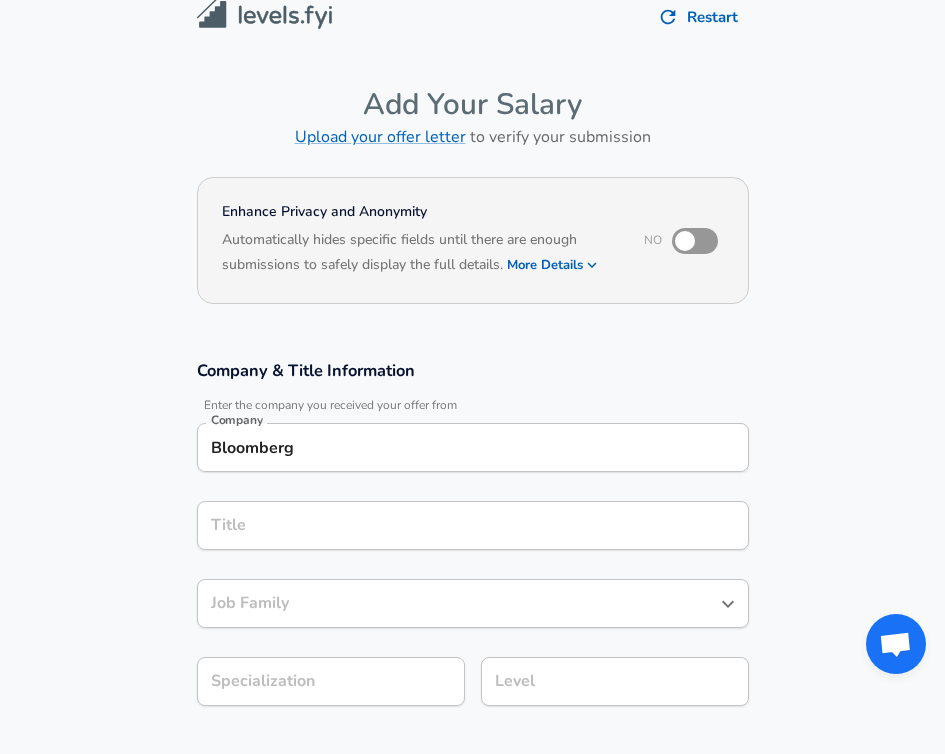 click on "Company & Title Information   Enter the company you received your offer from Company Bloomberg Company Title Title Job Family Job Family Specialization Specialization Level Level" at bounding box center [472, 543] 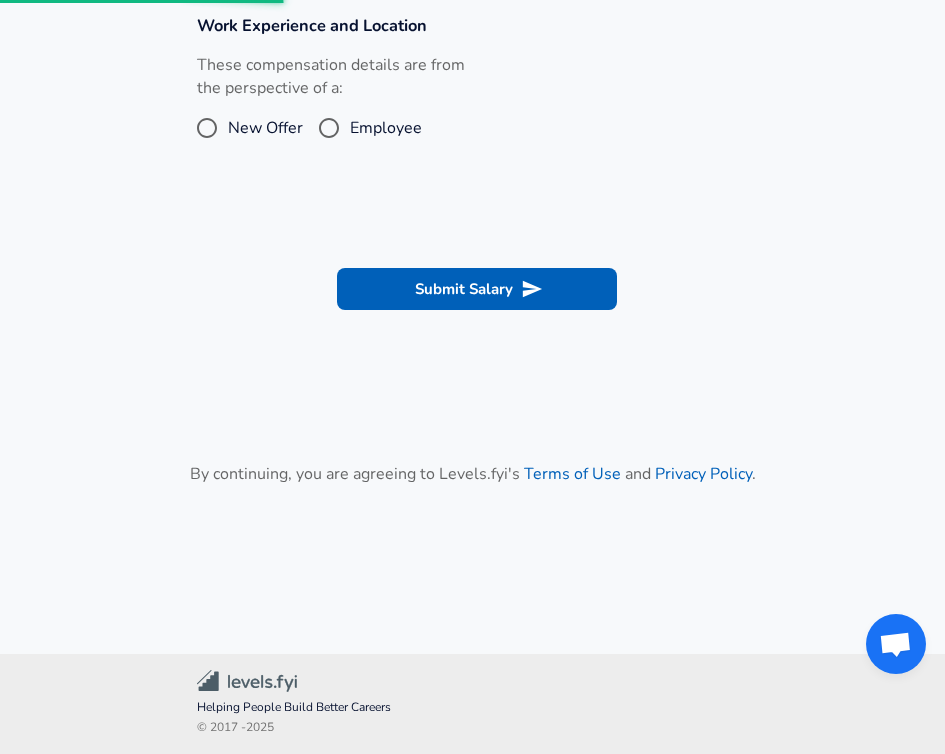 scroll, scrollTop: 0, scrollLeft: 0, axis: both 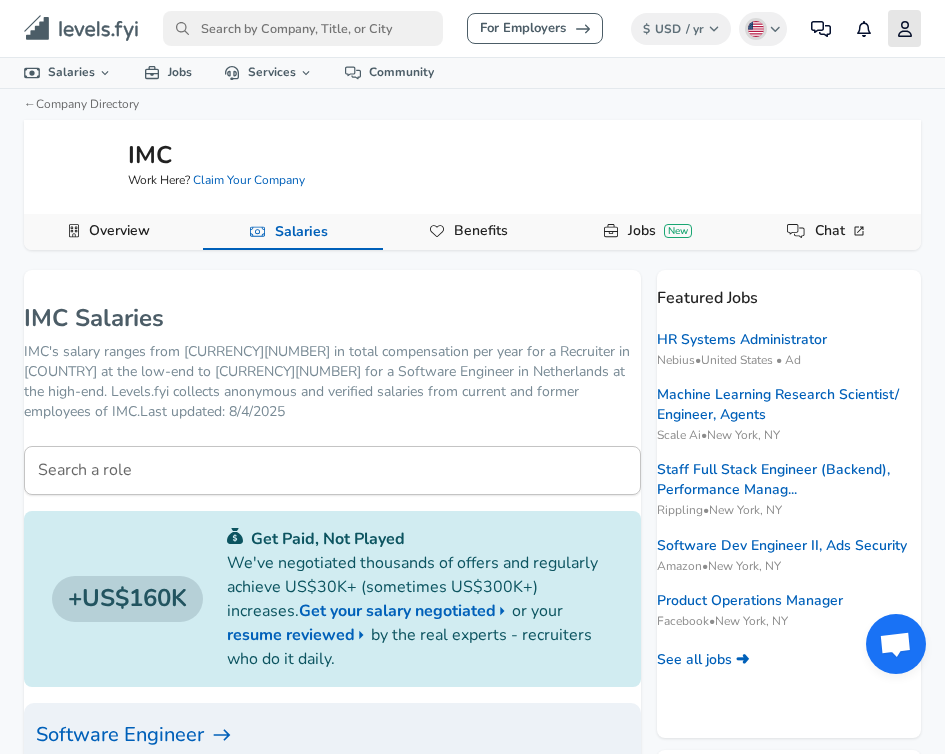 click 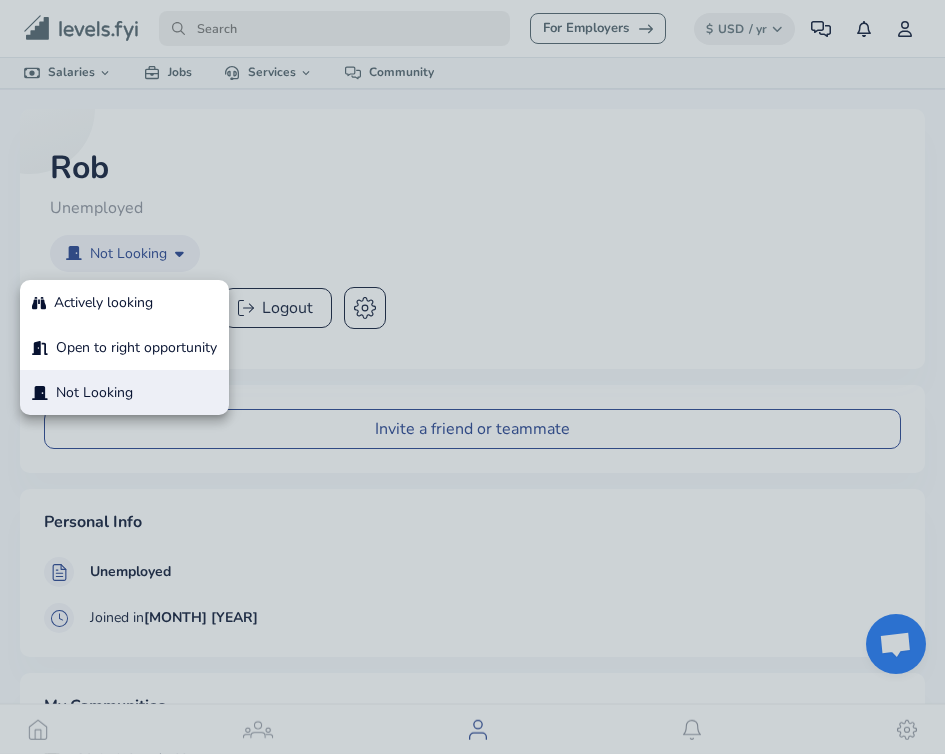 click on "For Employers $ USD / yr Change Community Notifications Profile All Data By Location By Company By Title Salary Calculator Chart Visualizations Verified Salaries Internships Negotiation Support Compare Benefits Who's Hiring 2024 Pay Report Top Paying Companies Integrate Blog Press Levels FYI Logo Salaries 📂   All Data 🌎   By Location 🏢   By Company 🖋    By Title 🏭️    By Industry 📍   Salary Heatmap 📈   Chart Visualizations 🔥   Real-time Percentiles 🎓   Internships ❣️   Compare Benefits 🎬   2024 Pay Report 🏆   Top Paying Companies 💸   Calculate Meeting Cost #️⃣   Salary Calculator Contribute Add Salary Add Company Benefits Add Level Mapping Jobs Services Candidate Services 💵  Negotiation Coaching 📄  Resume Review 🎁  Gift a Resume Review For Employers Interactive Offers Real-time Percentiles  🔥 Compensation Benchmarking For Academic Research Compensation Dataset Community Rob Not Looking no ​ Unemployed   Update Profile Logout Your Posts Company Tag" at bounding box center [472, 377] 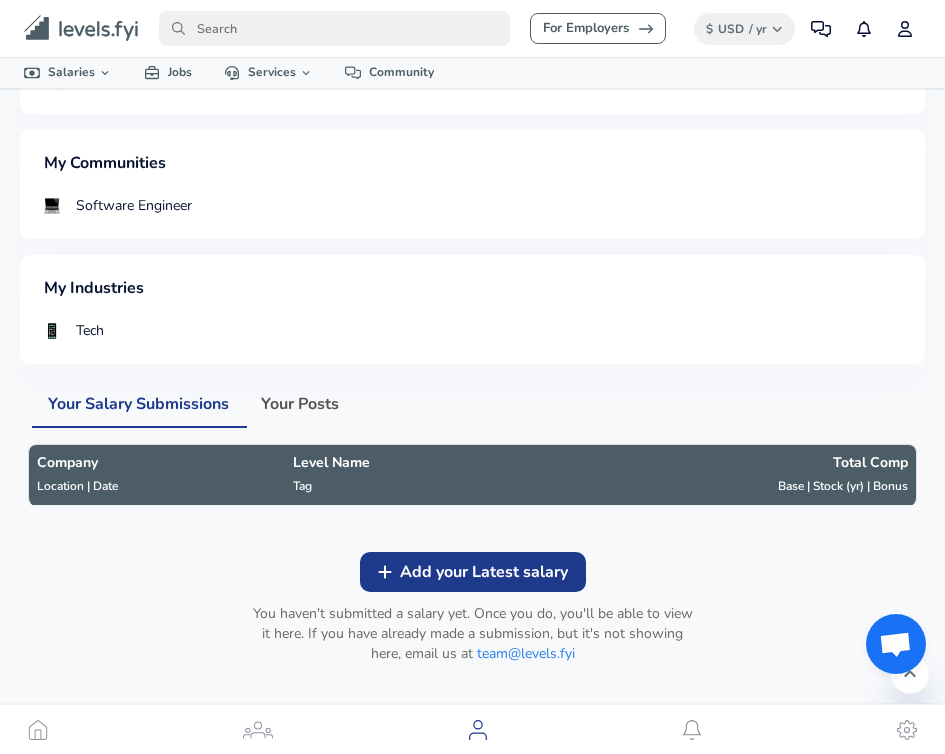 scroll, scrollTop: 584, scrollLeft: 0, axis: vertical 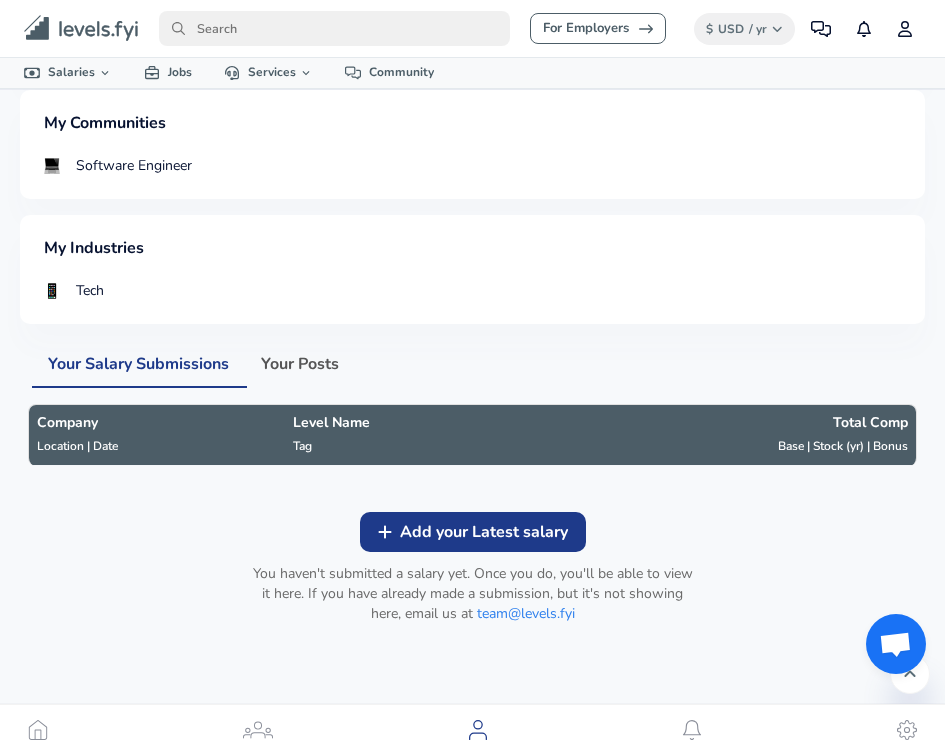 click on "Add your Latest salary" at bounding box center (484, 532) 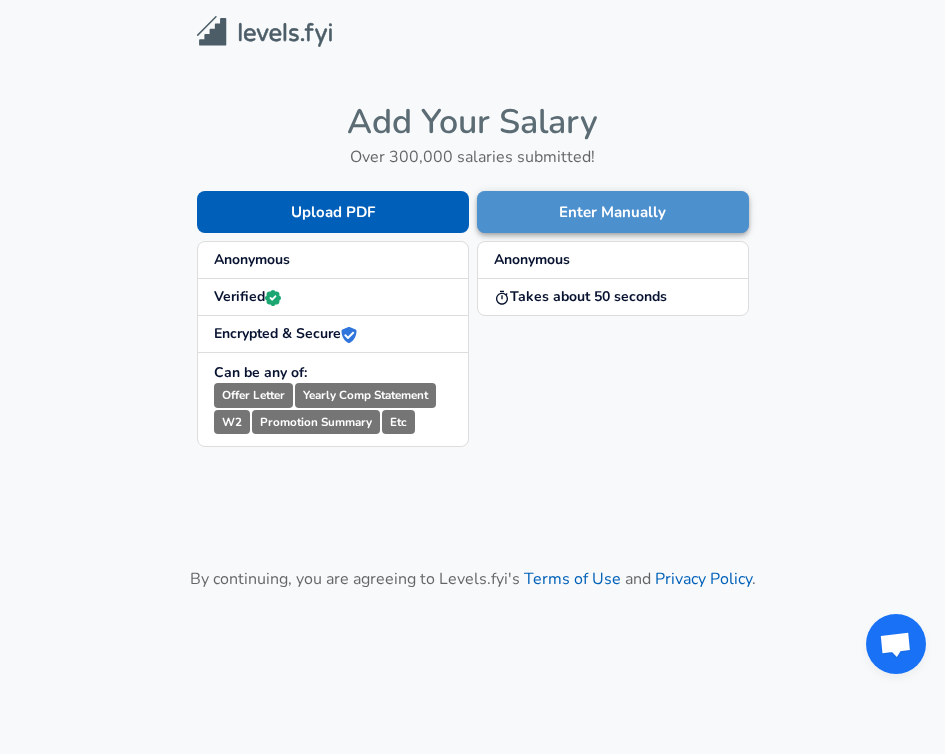 click on "Enter Manually" at bounding box center (613, 212) 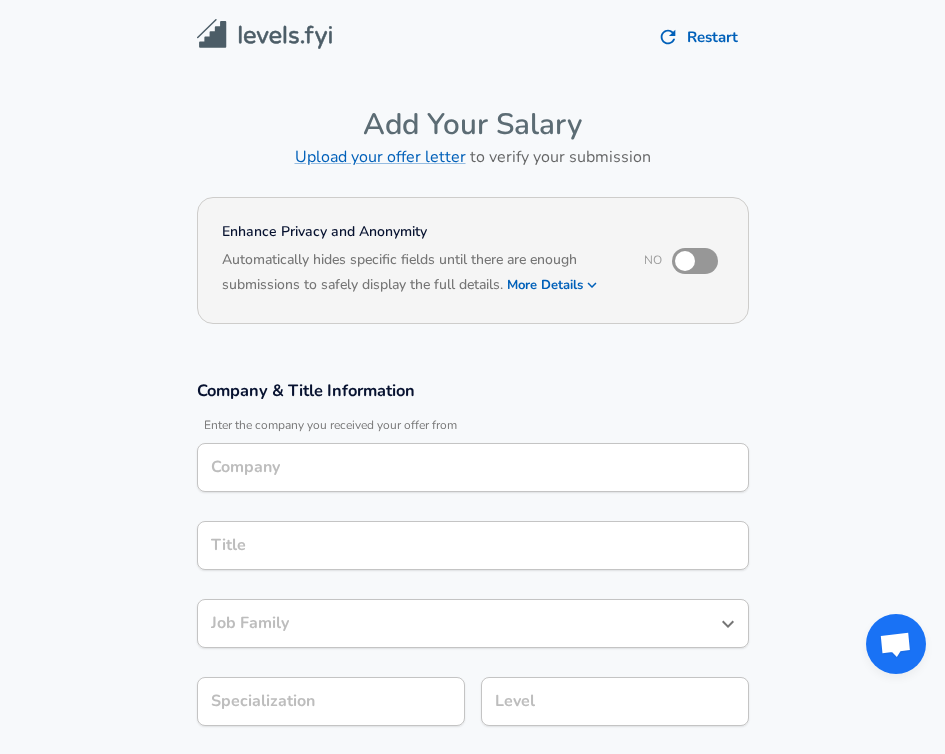 type on "Bloomberg" 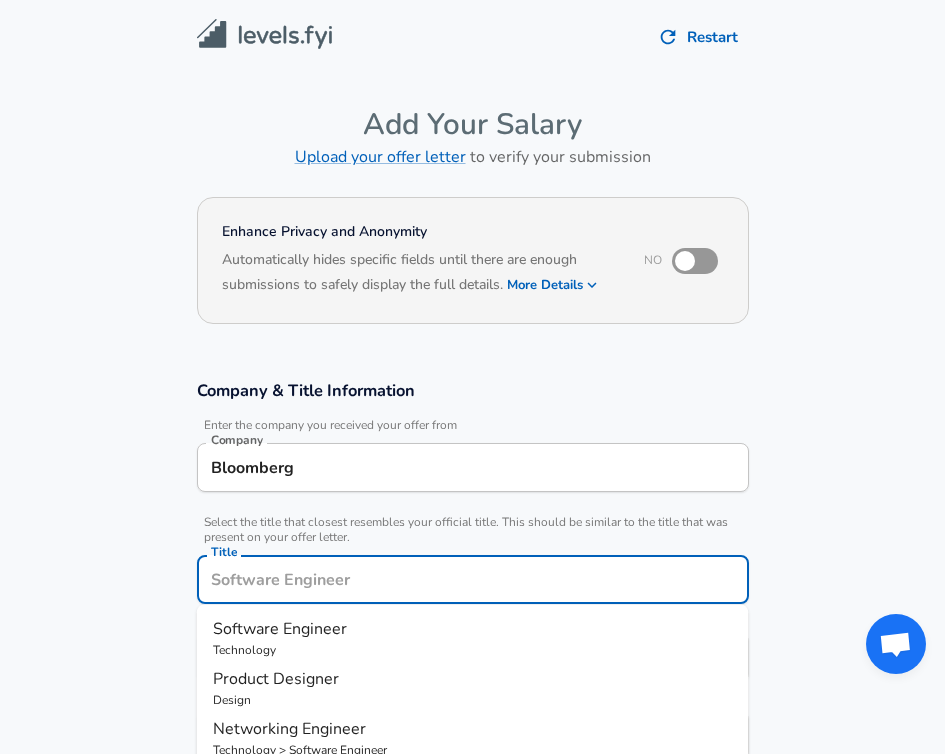 click on "Title" at bounding box center [473, 579] 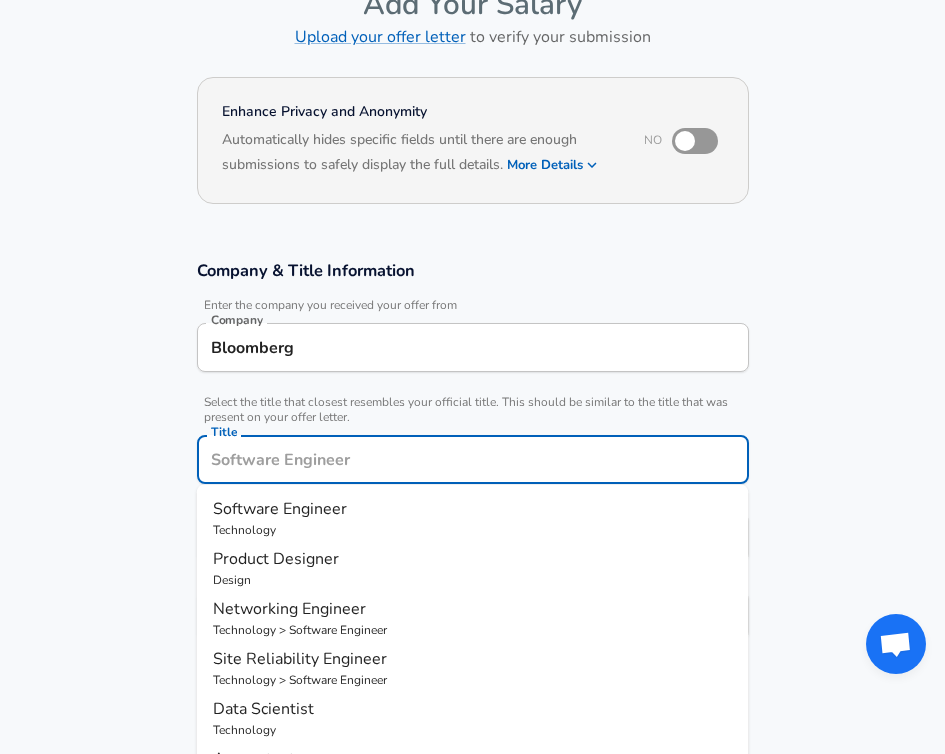 scroll, scrollTop: 129, scrollLeft: 0, axis: vertical 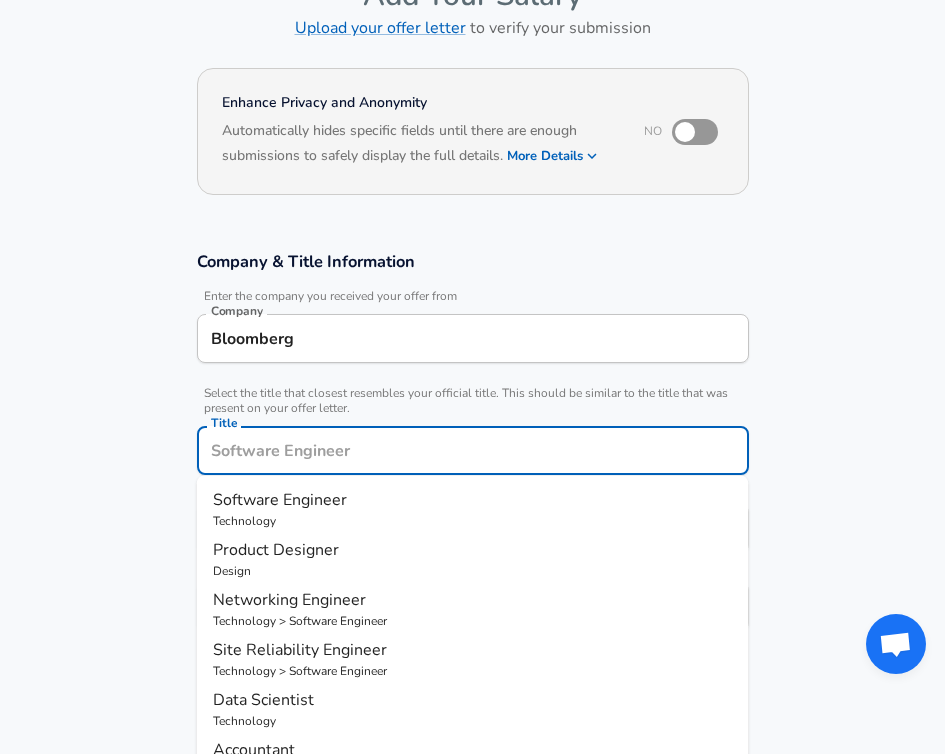 click on "Software Engineer" at bounding box center [280, 500] 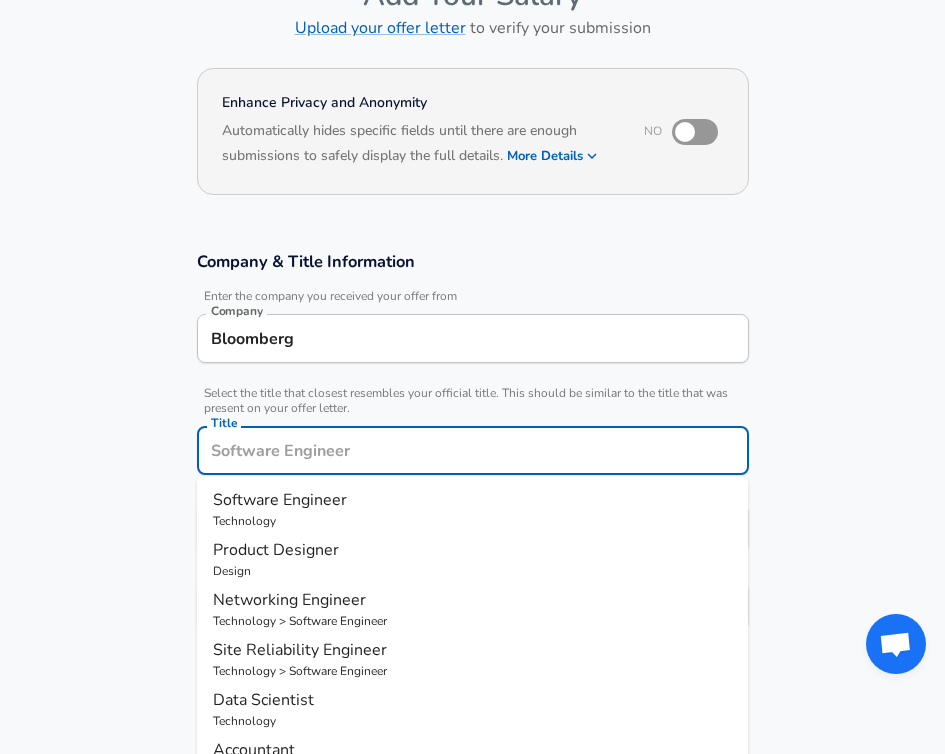 type on "Software Engineer" 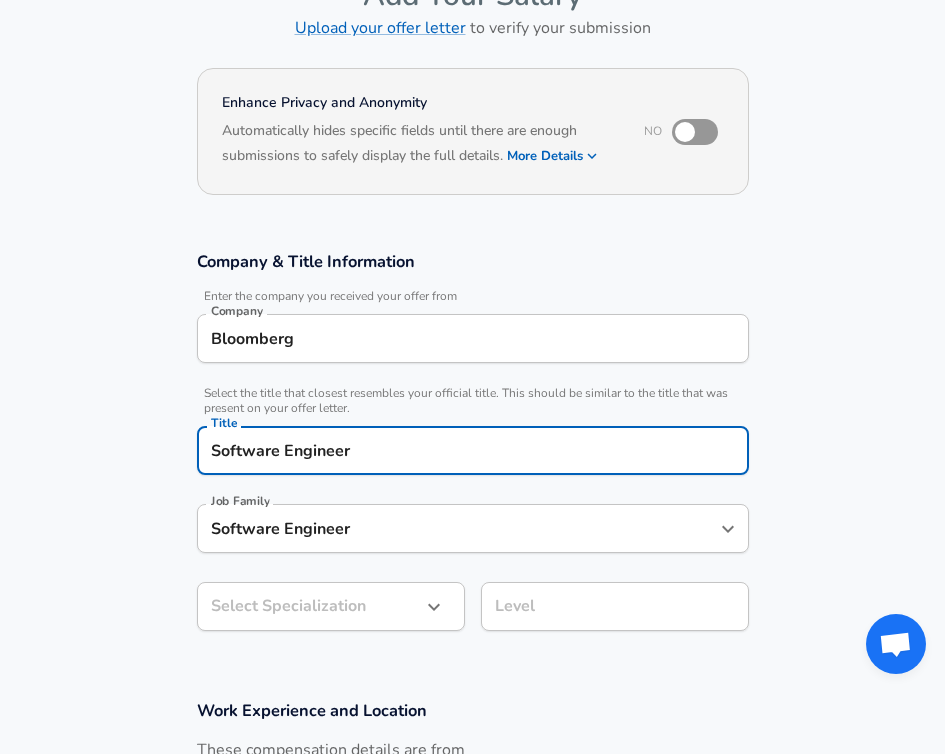 scroll, scrollTop: 229, scrollLeft: 0, axis: vertical 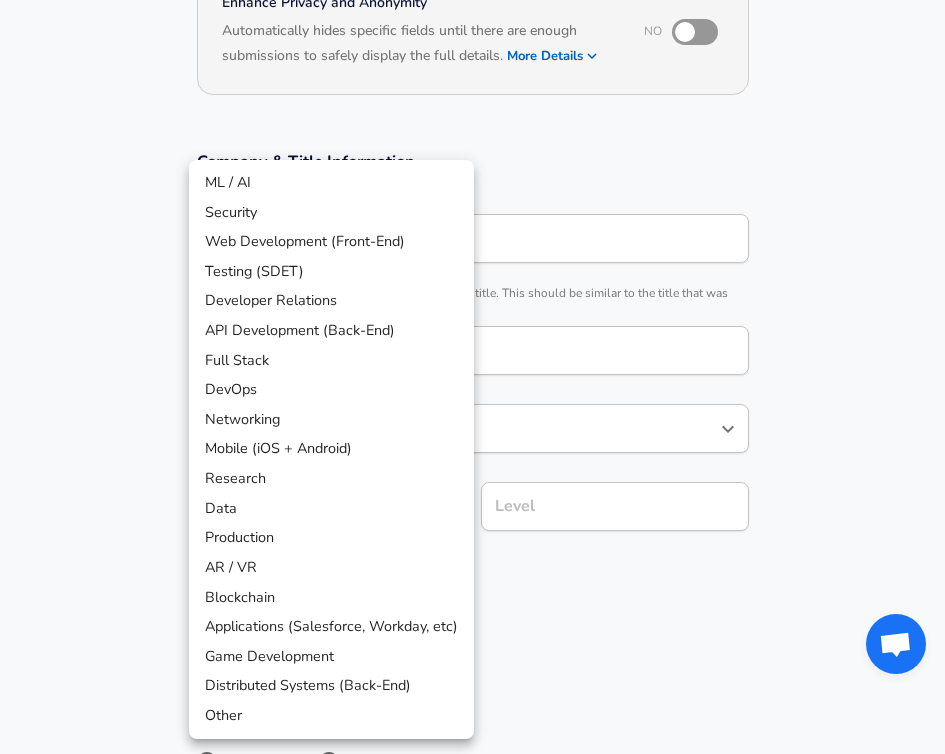 click on "Restart Add Your Salary Upload your offer letter   to verify your submission Enhance Privacy and Anonymity No Automatically hides specific fields until there are enough submissions to safely display the full details.   More Details Based on your submission and the data points that we have already collected, we will automatically hide and anonymize specific fields if there aren't enough data points to remain sufficiently anonymous. Company & Title Information   Enter the company you received your offer from Company Bloomberg Company   Select the title that closest resembles your official title. This should be similar to the title that was present on your offer letter. Title Software Engineer Title Job Family Software Engineer Job Family   Select a Specialization that best fits your role. If you can't find one, select 'Other' to enter a custom specialization Select Specialization ​ Select Specialization Level Level Work Experience and Location These compensation details are from the perspective of a: Employee" at bounding box center (472, 148) 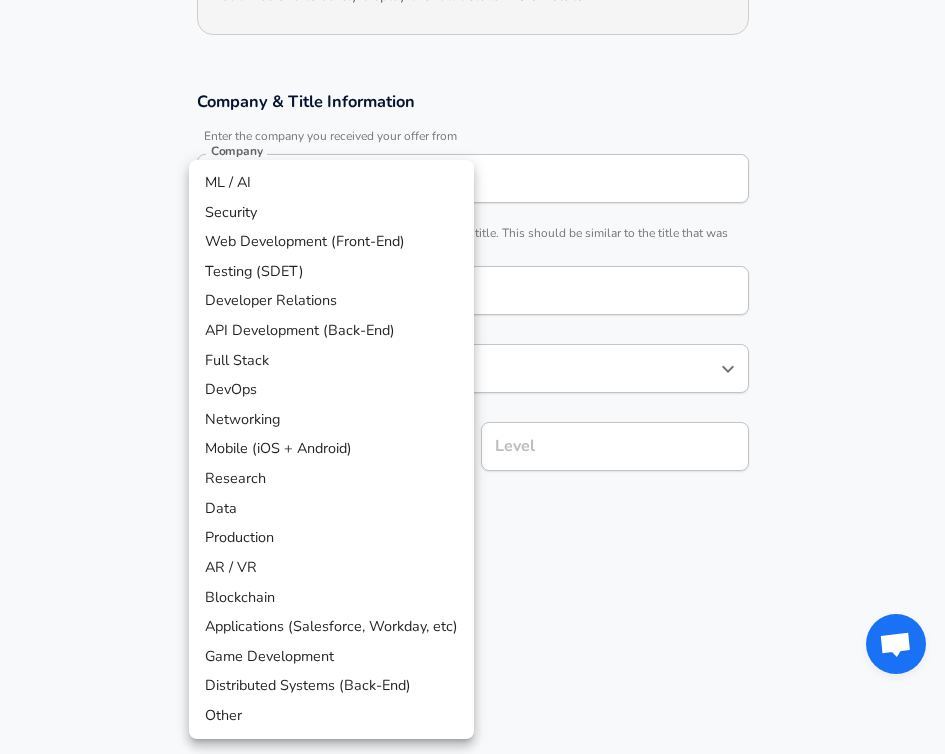 click at bounding box center [472, 377] 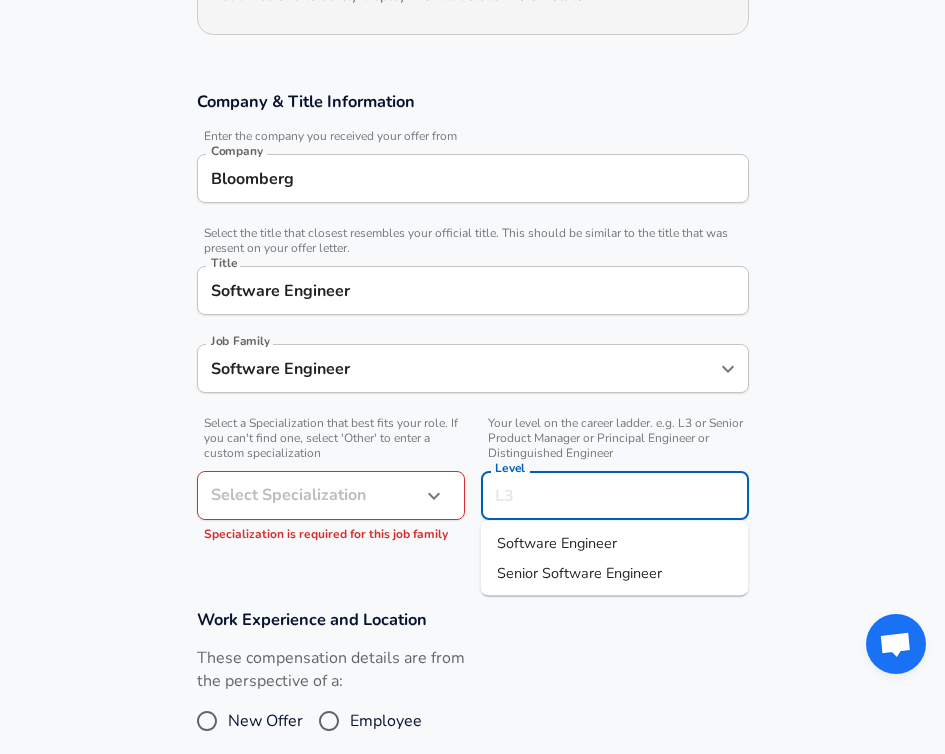 scroll, scrollTop: 329, scrollLeft: 0, axis: vertical 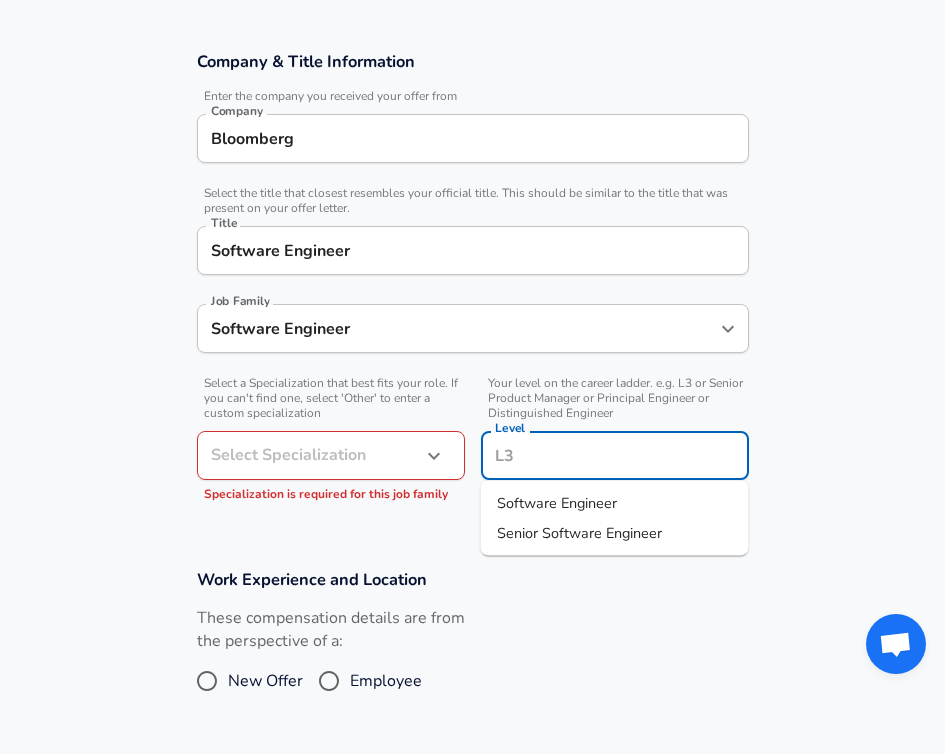 click on "Level" at bounding box center (615, 455) 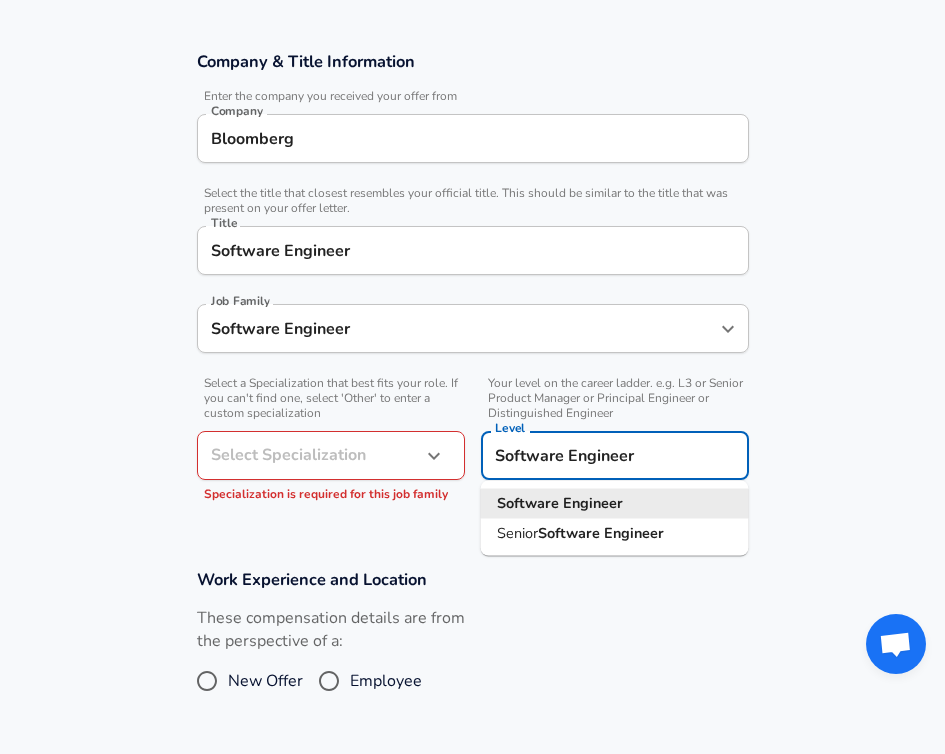 click on "Software Engineer" at bounding box center (615, 455) 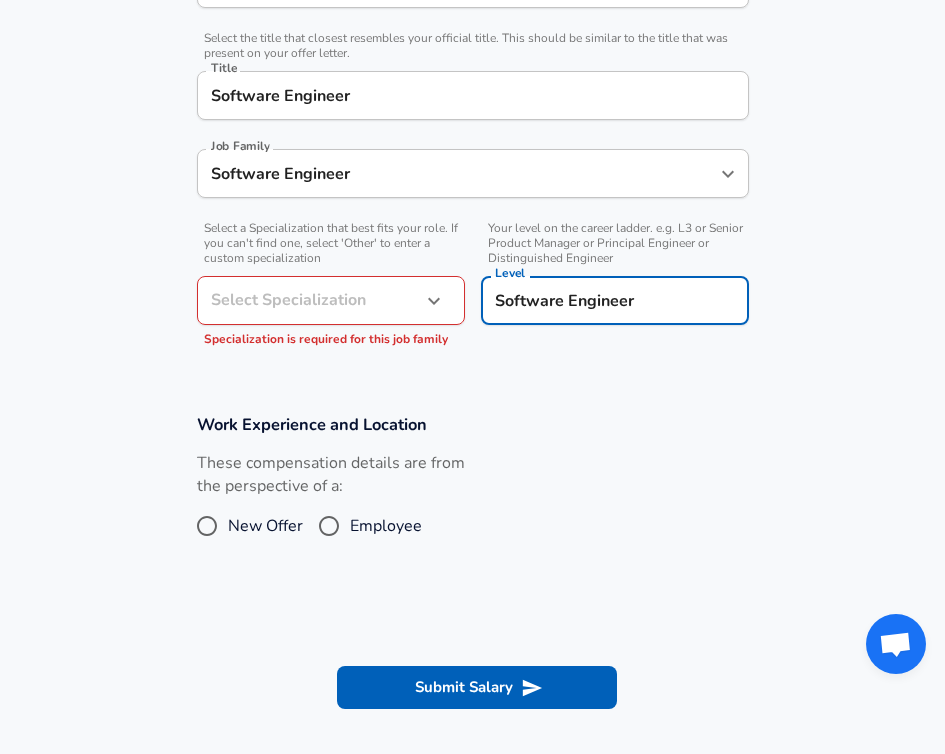 scroll, scrollTop: 528, scrollLeft: 0, axis: vertical 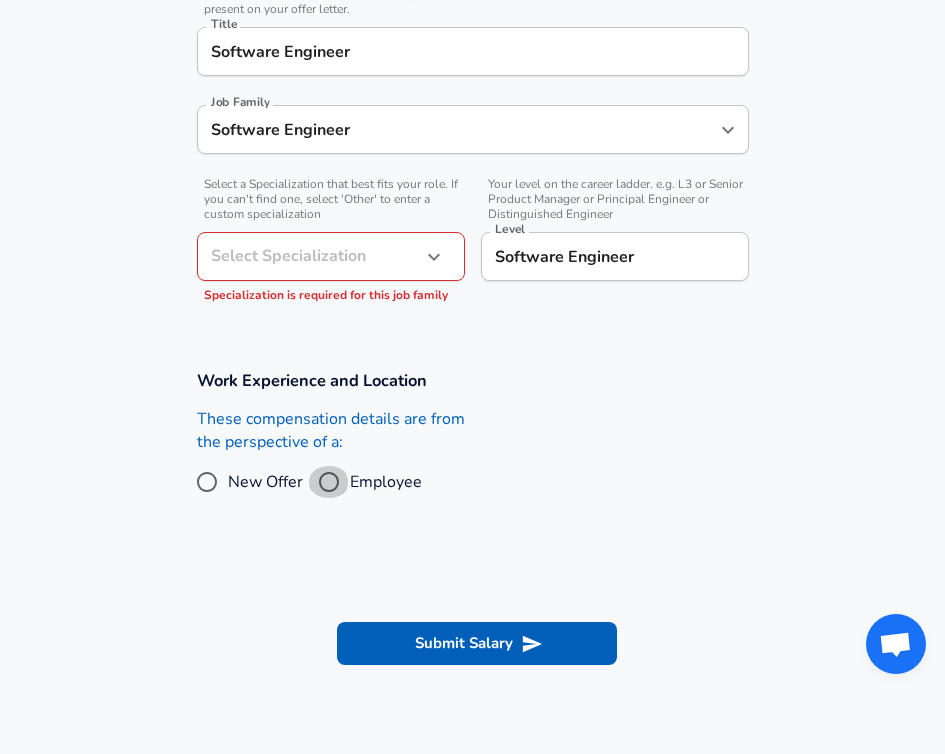 click on "Employee" at bounding box center [329, 482] 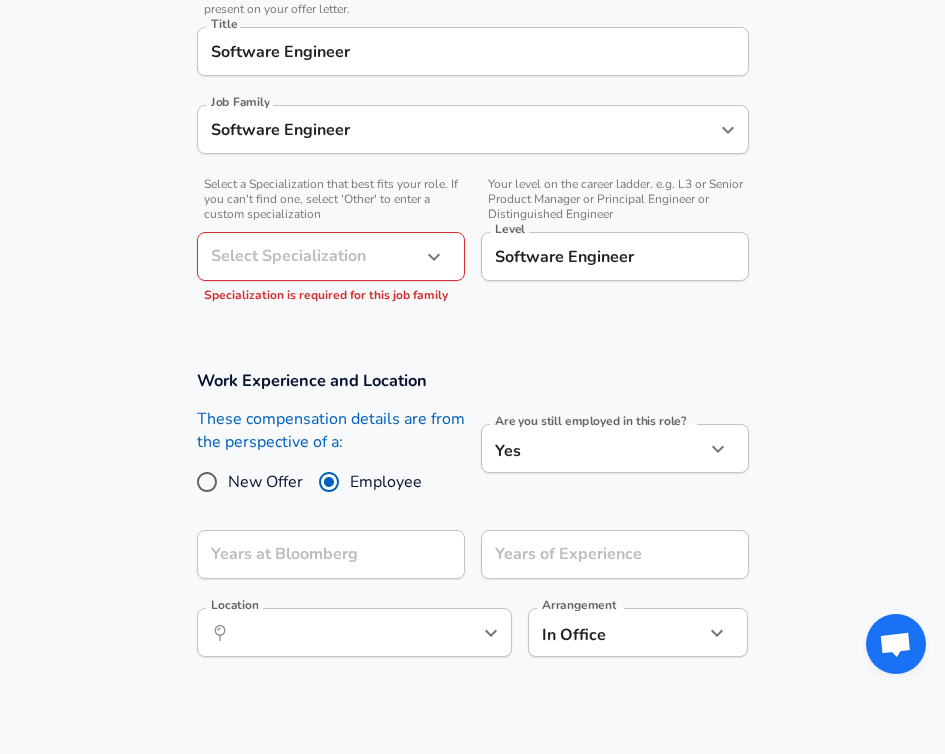 scroll, scrollTop: 596, scrollLeft: 0, axis: vertical 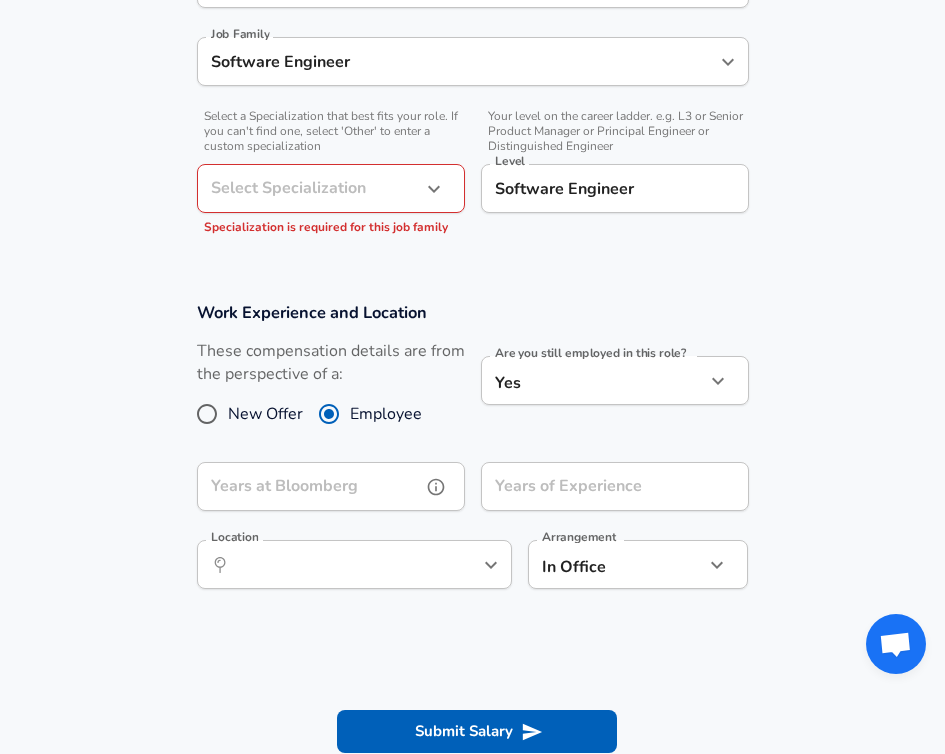 click on "Years at Bloomberg" at bounding box center [309, 486] 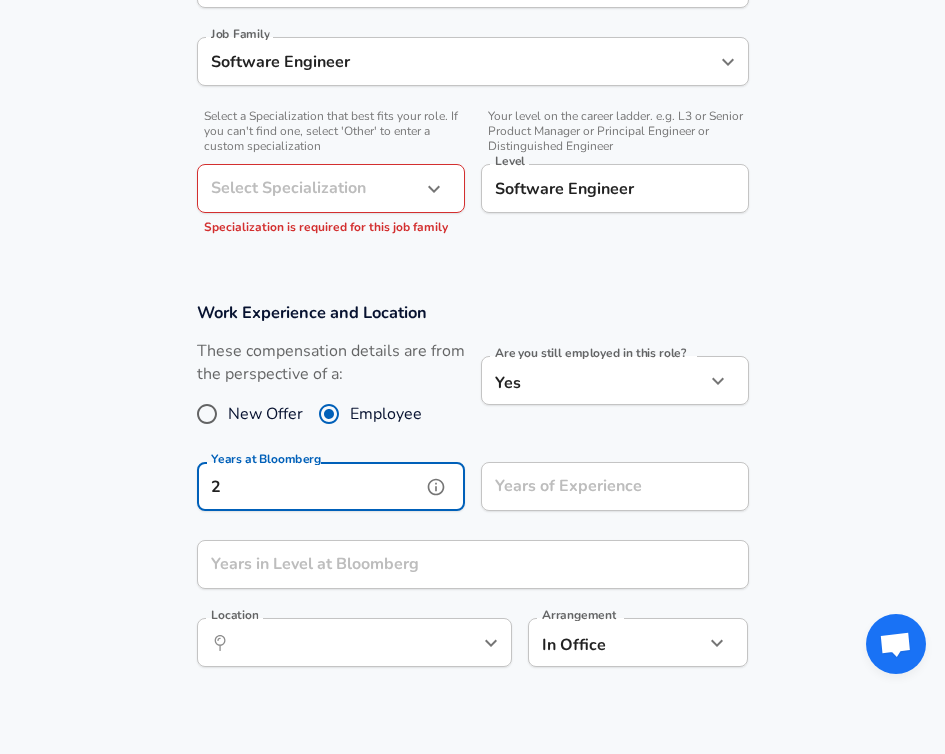 type on "2" 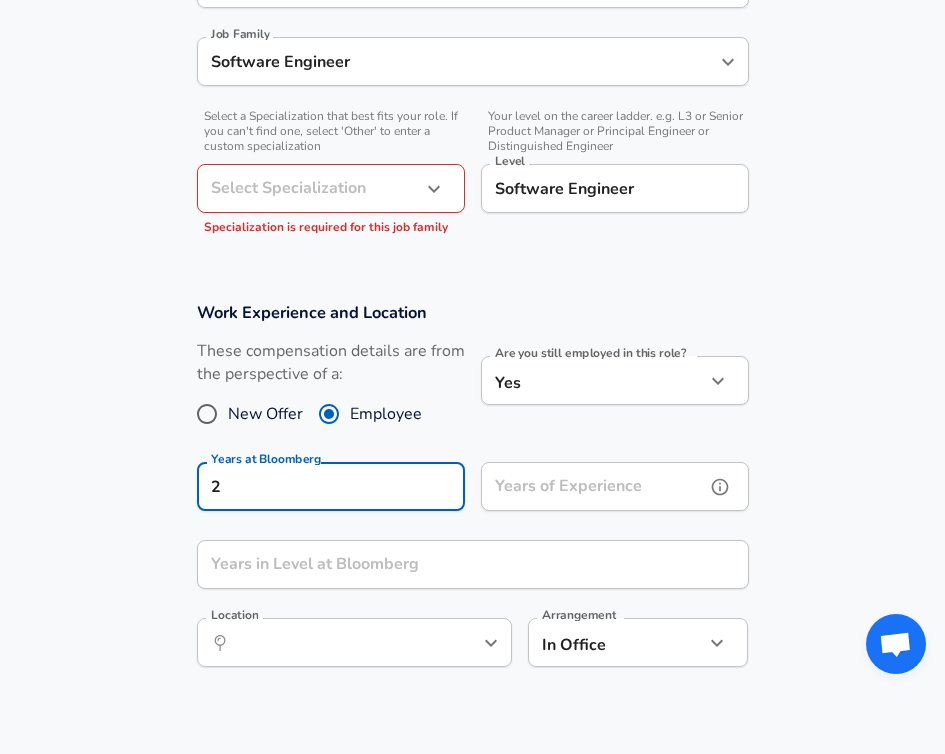 click on "Years of Experience" at bounding box center (593, 486) 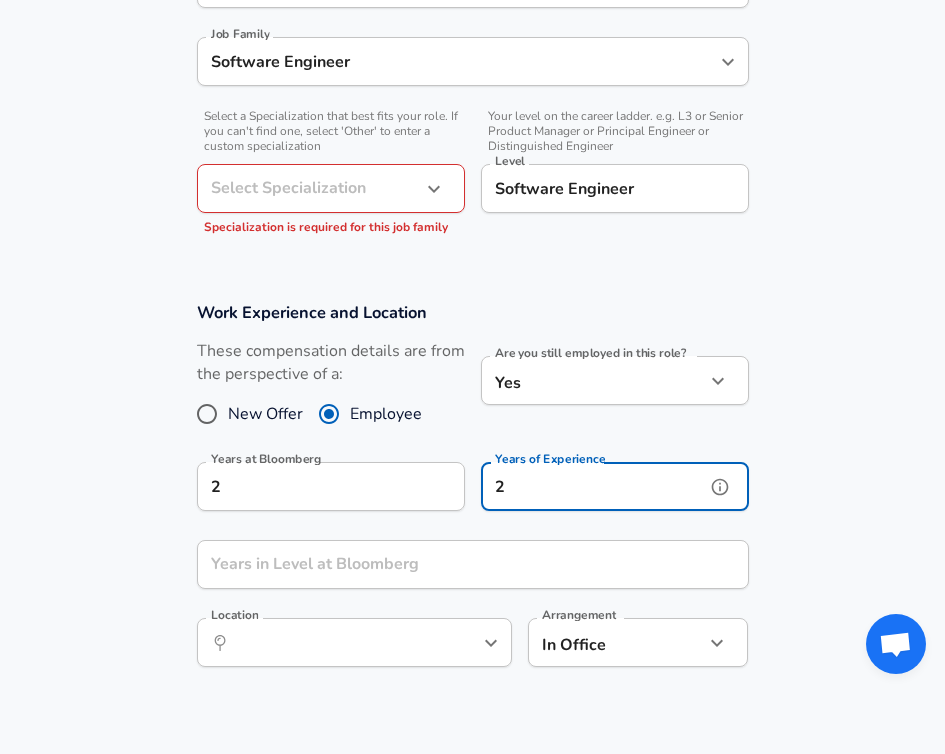 type on "2" 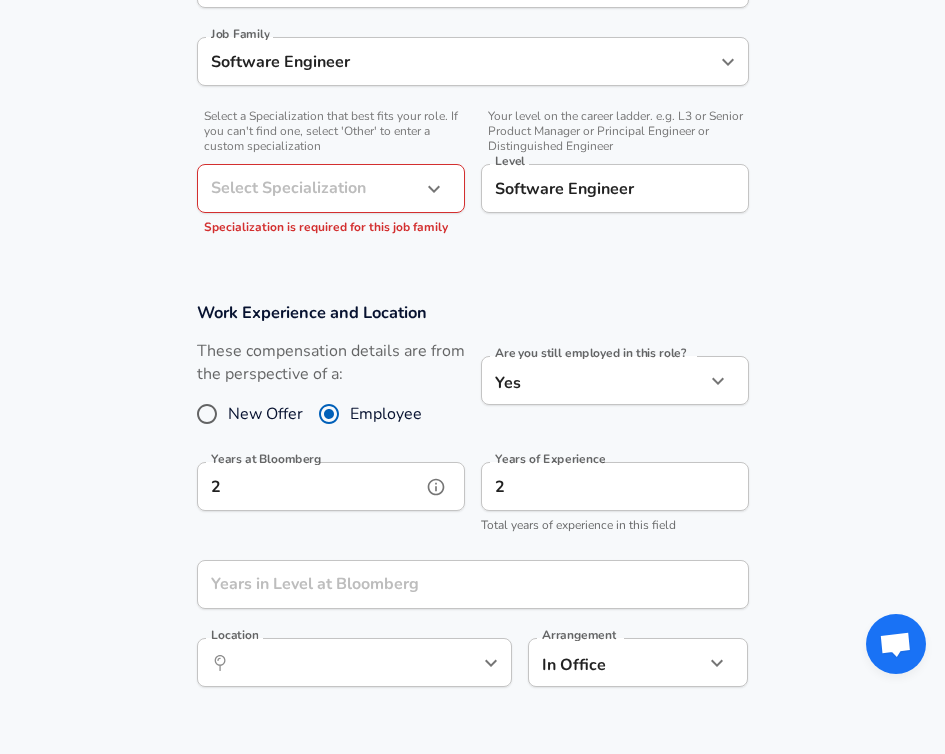 click 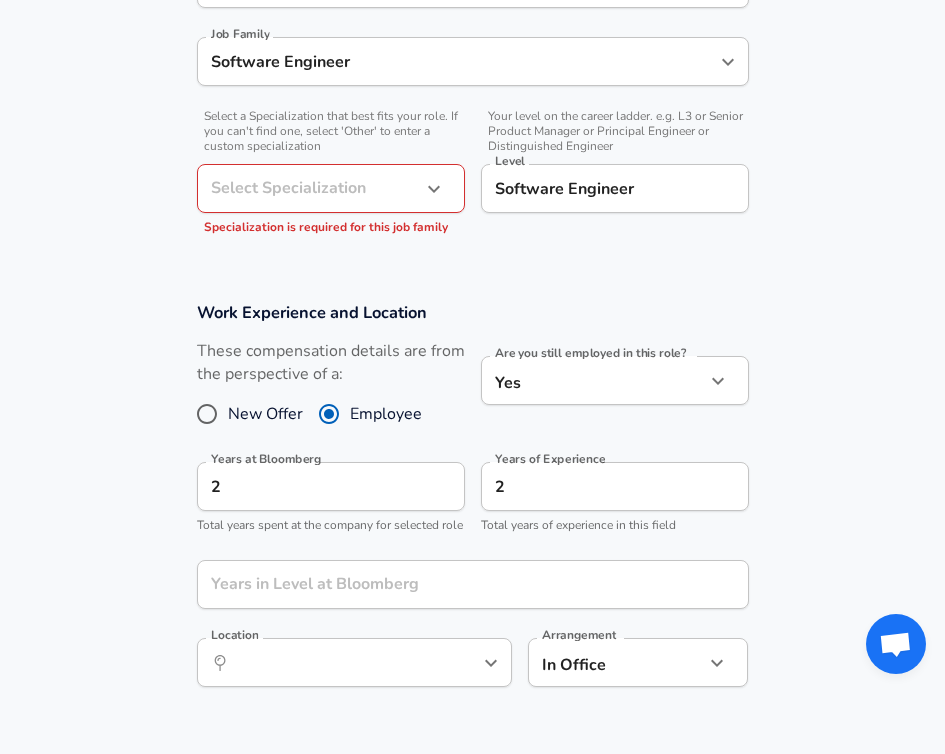 click on "Work Experience and Location These compensation details are from the perspective of a: New Offer Employee Are you still employed in this role? Yes yes Are you still employed in this role? Years at Bloomberg [NUMBER] Years at Bloomberg   Total years spent at the company for selected role Years of Experience [NUMBER] Years of Experience   Total years of experience in this field Years in Level at Bloomberg Years in Level at Bloomberg Location ​ Location Arrangement In Office office Arrangement" at bounding box center (472, 505) 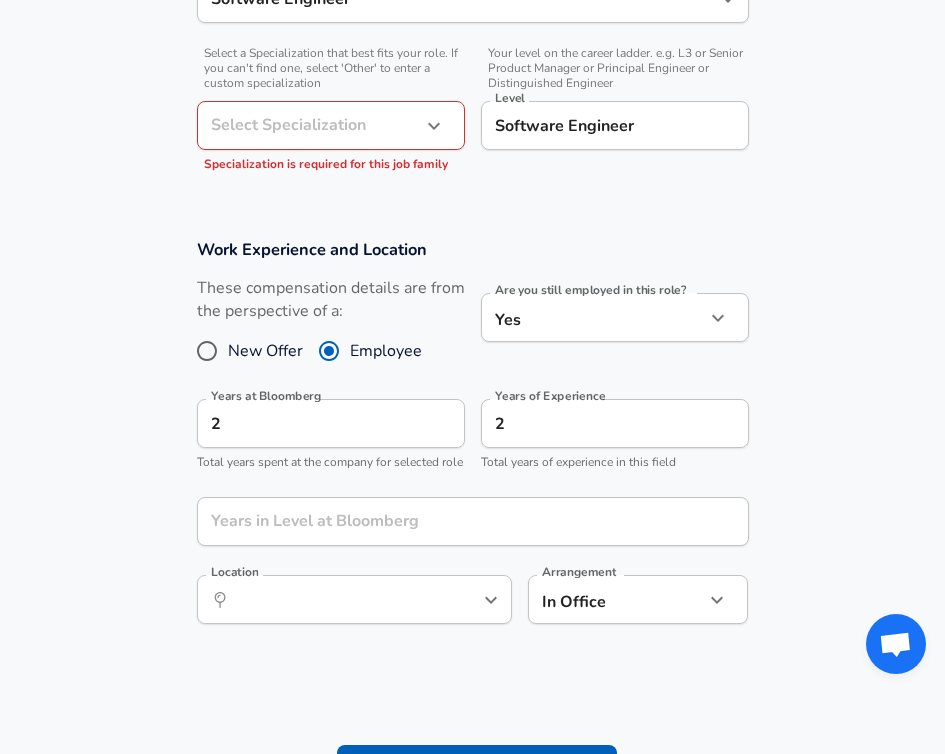 scroll, scrollTop: 679, scrollLeft: 0, axis: vertical 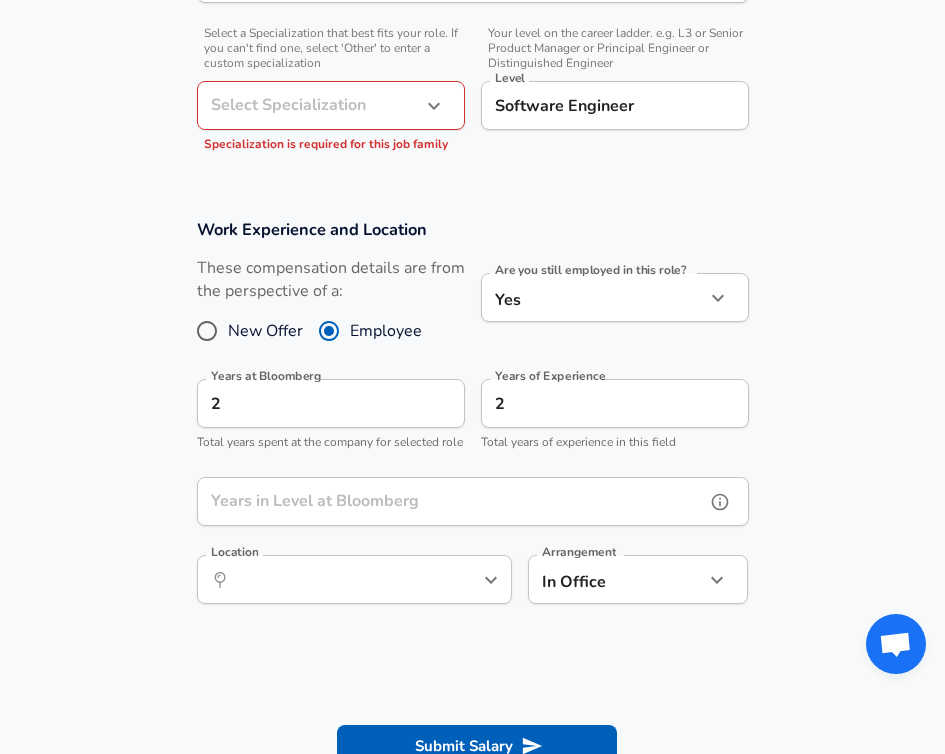 click on "Years in Level at Bloomberg" at bounding box center [451, 501] 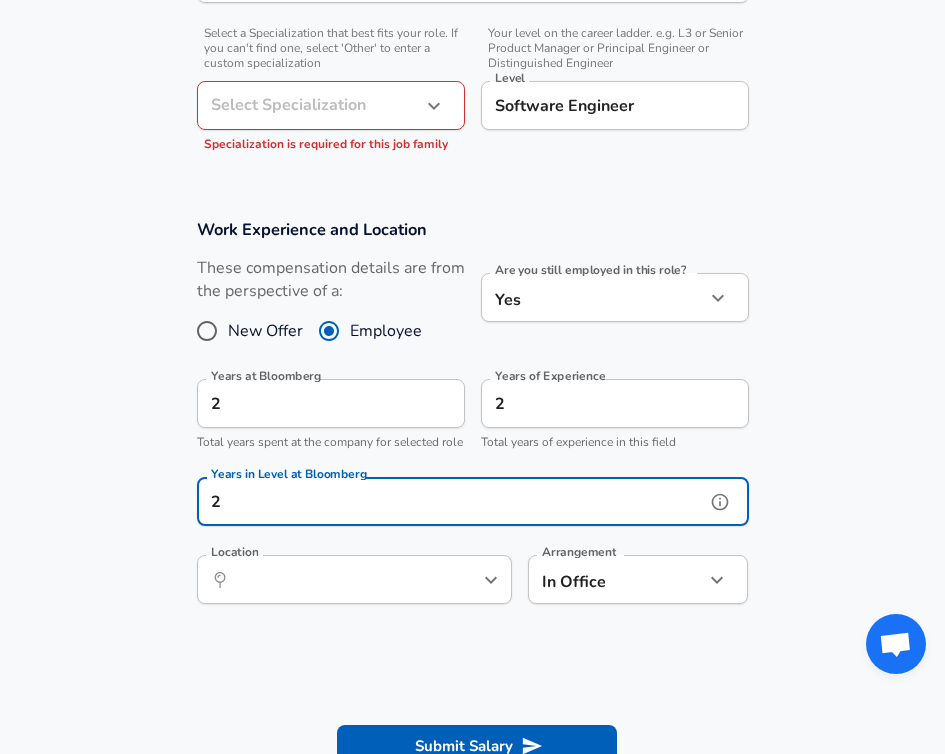 type on "2" 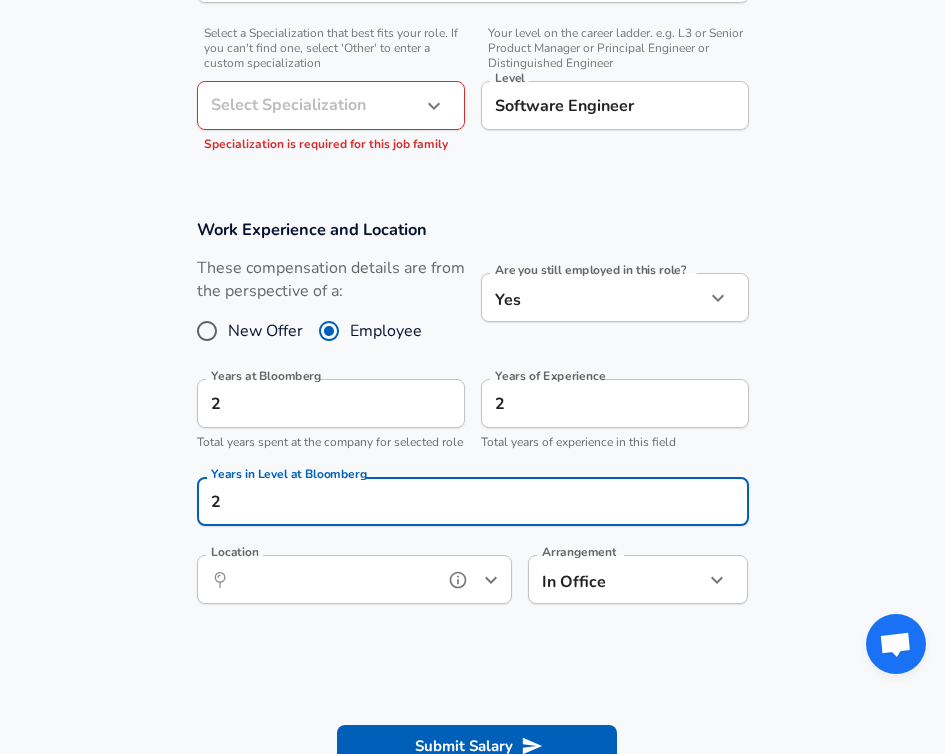 click on "Location" at bounding box center [332, 579] 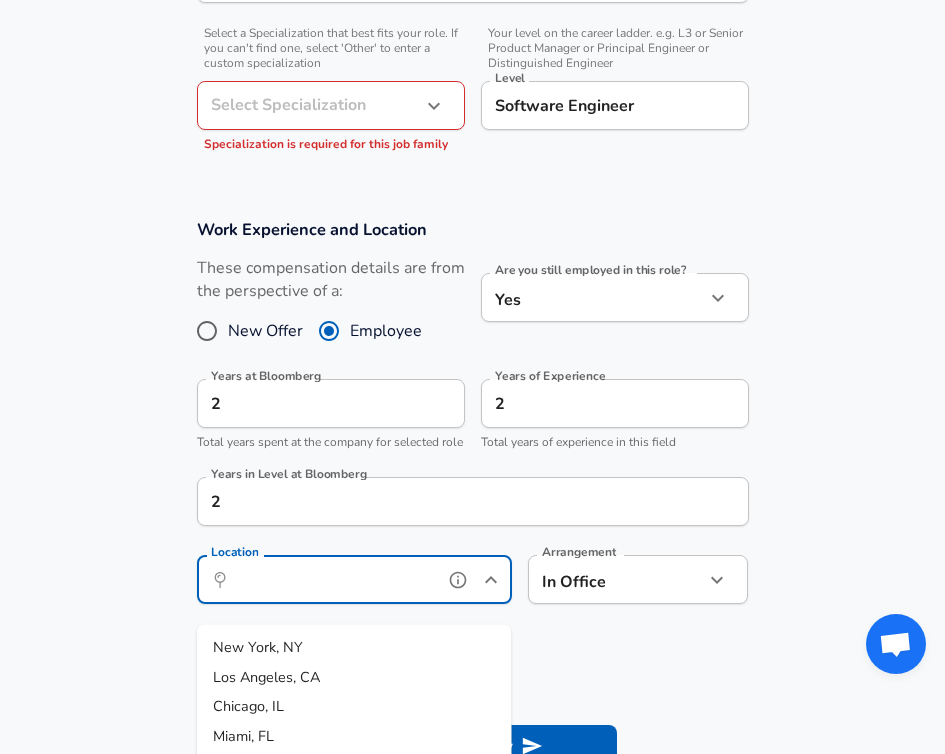 click on "New York, NY" at bounding box center [258, 647] 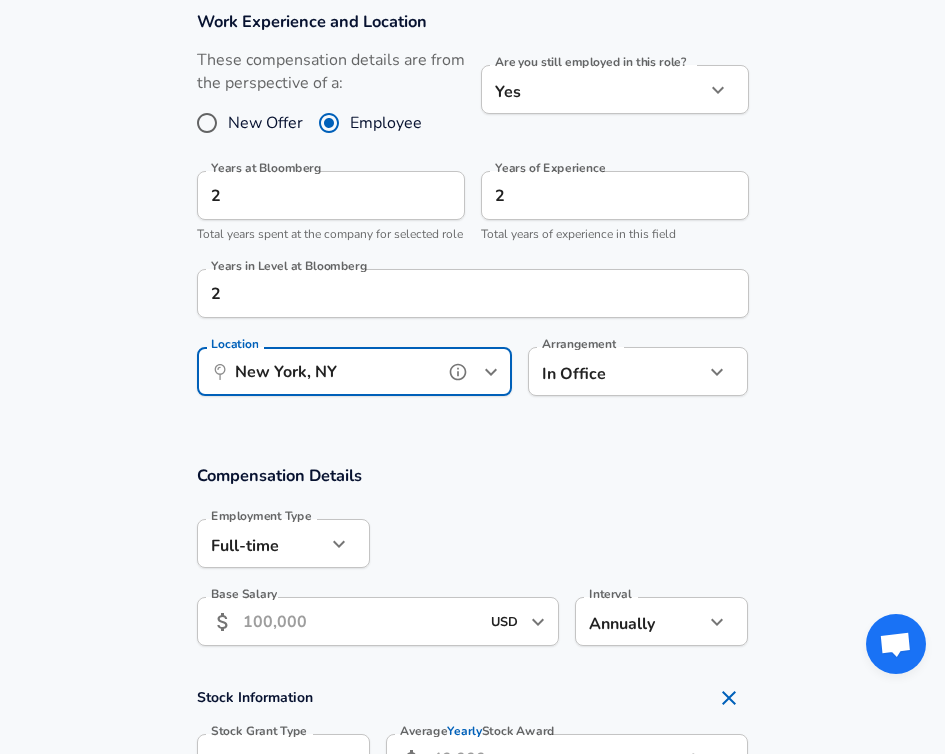 scroll, scrollTop: 1023, scrollLeft: 0, axis: vertical 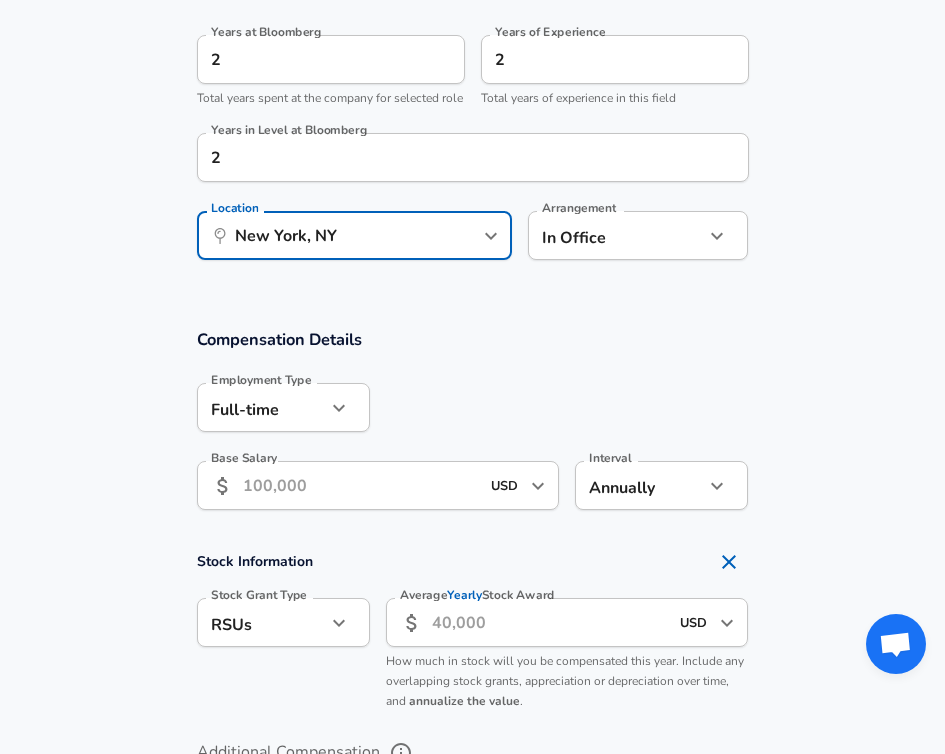 click on "Base Salary" at bounding box center (361, 485) 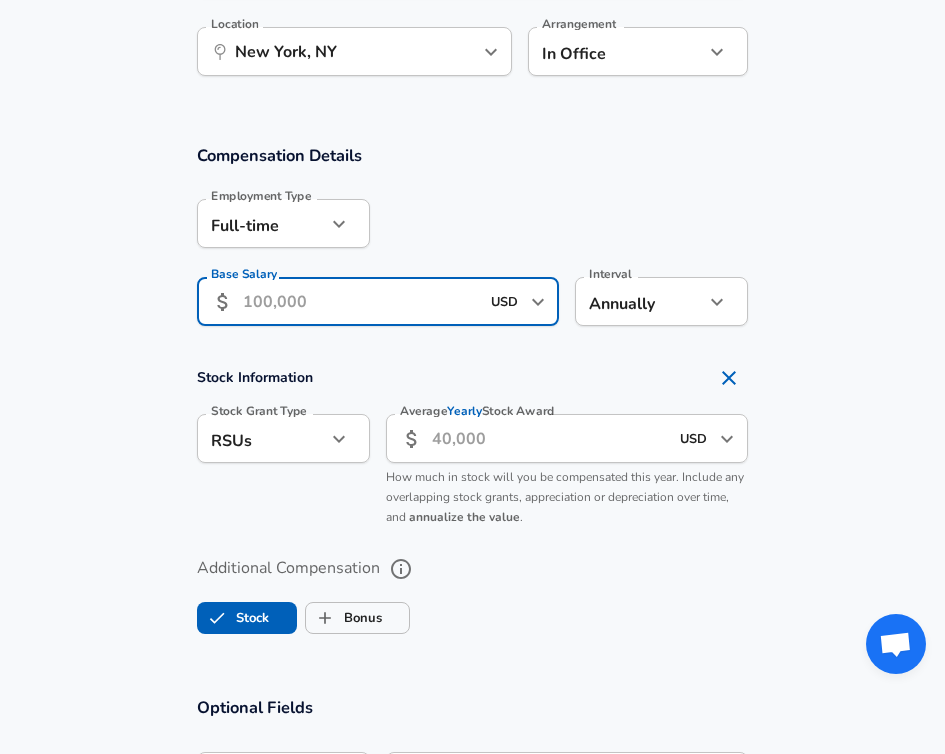 scroll, scrollTop: 1214, scrollLeft: 0, axis: vertical 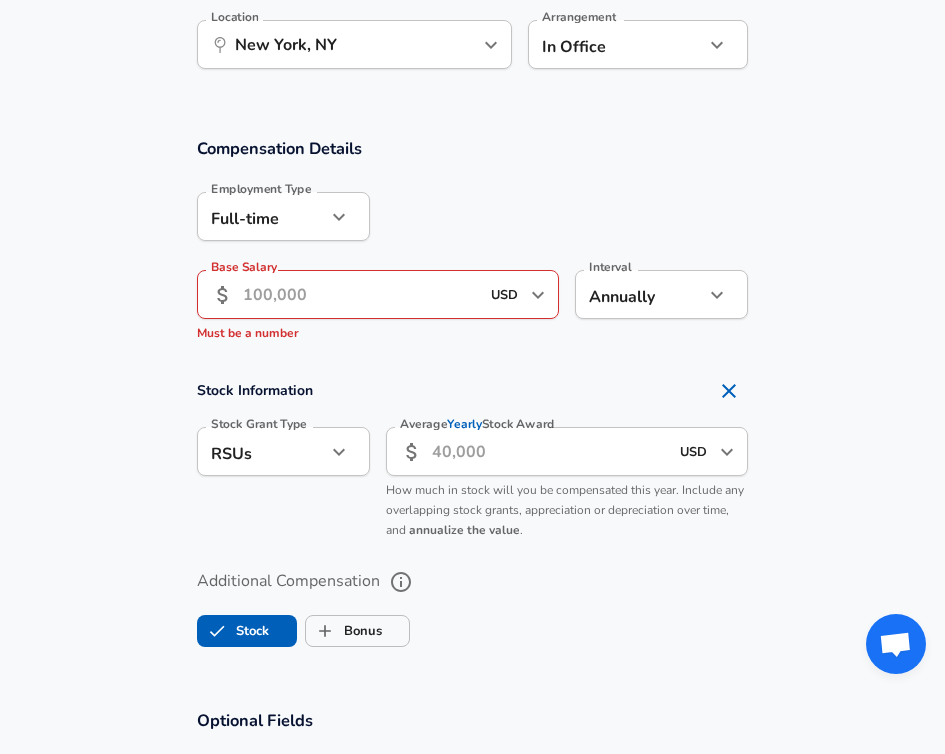 click on "Stock Bonus" at bounding box center (473, 627) 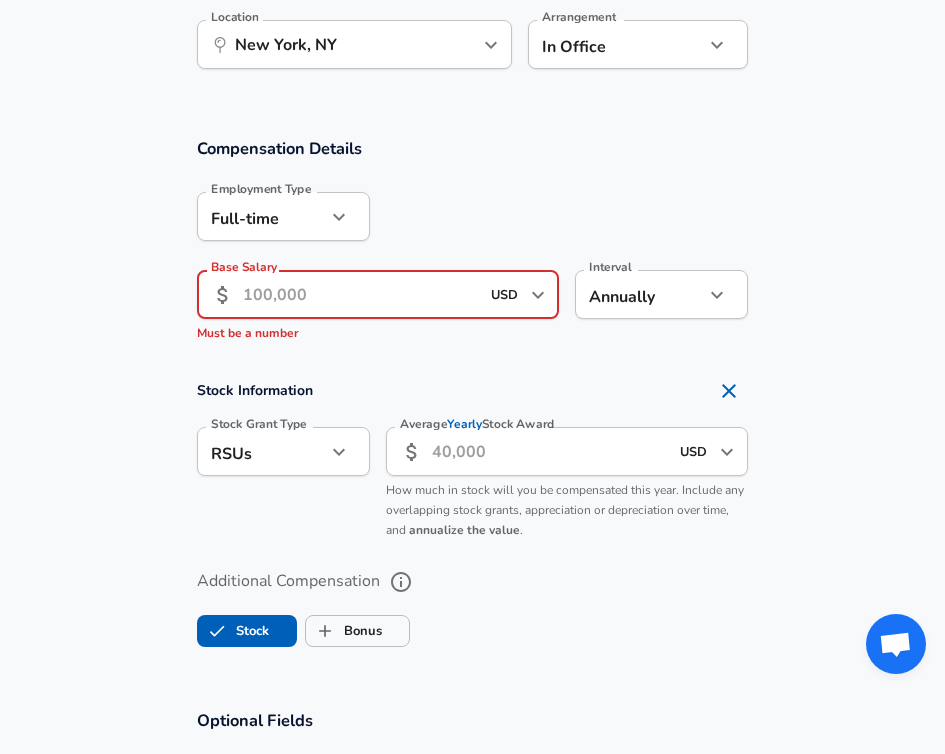 click on "Compensation Details Employment Type Full-time full_time Employment Type Base Salary ​ USD ​ Base Salary Must be a number Interval Annually yearly Interval" at bounding box center (472, 245) 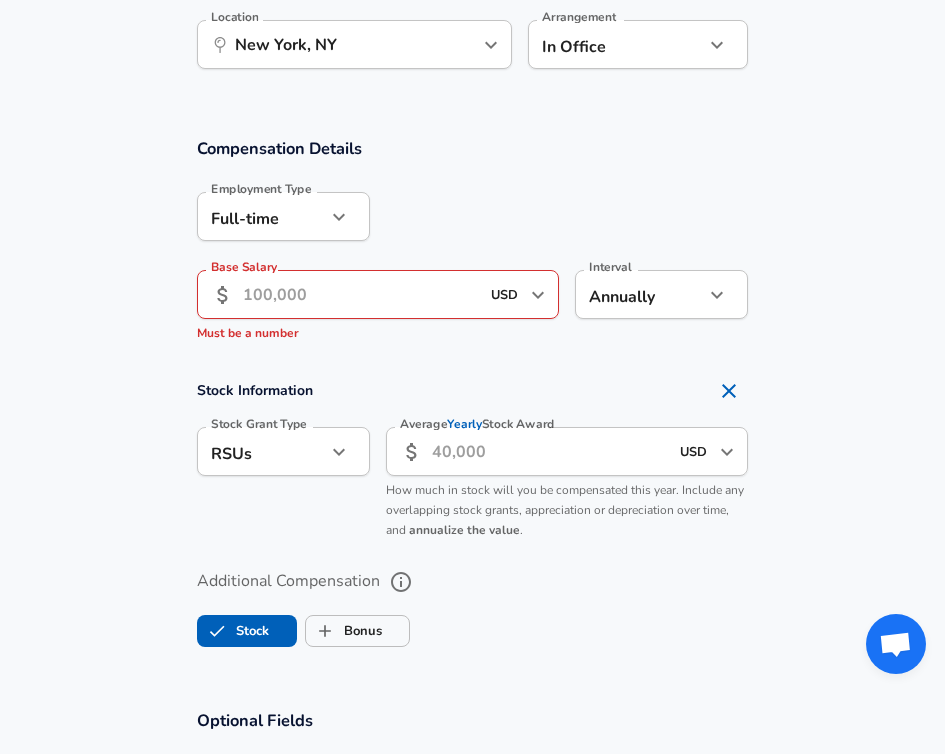 click on "Base Salary" at bounding box center (361, 294) 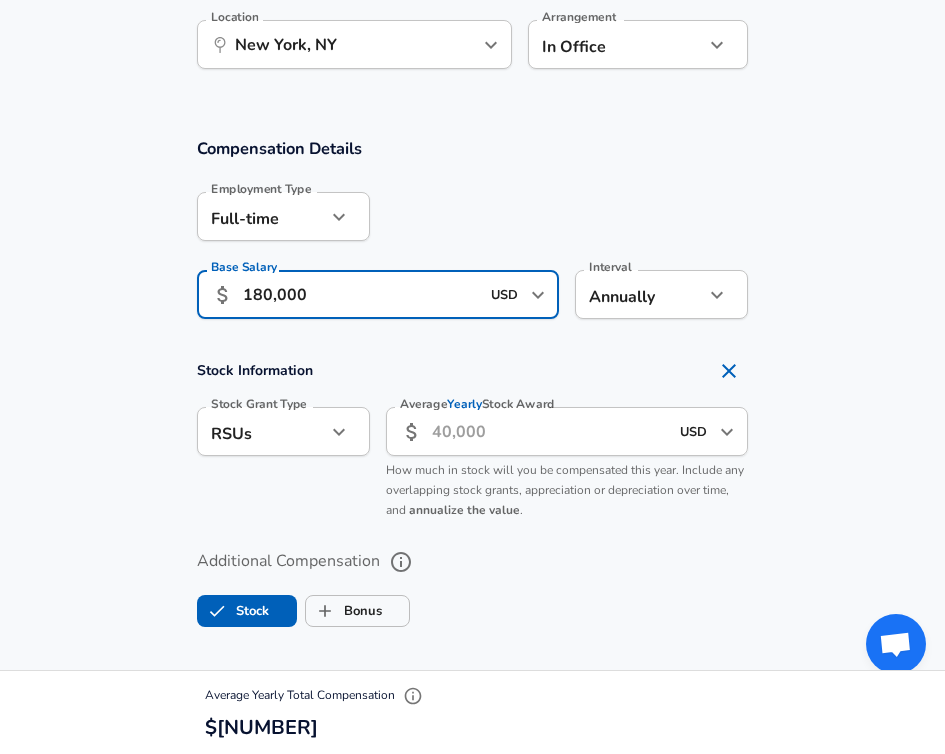 type on "180,000" 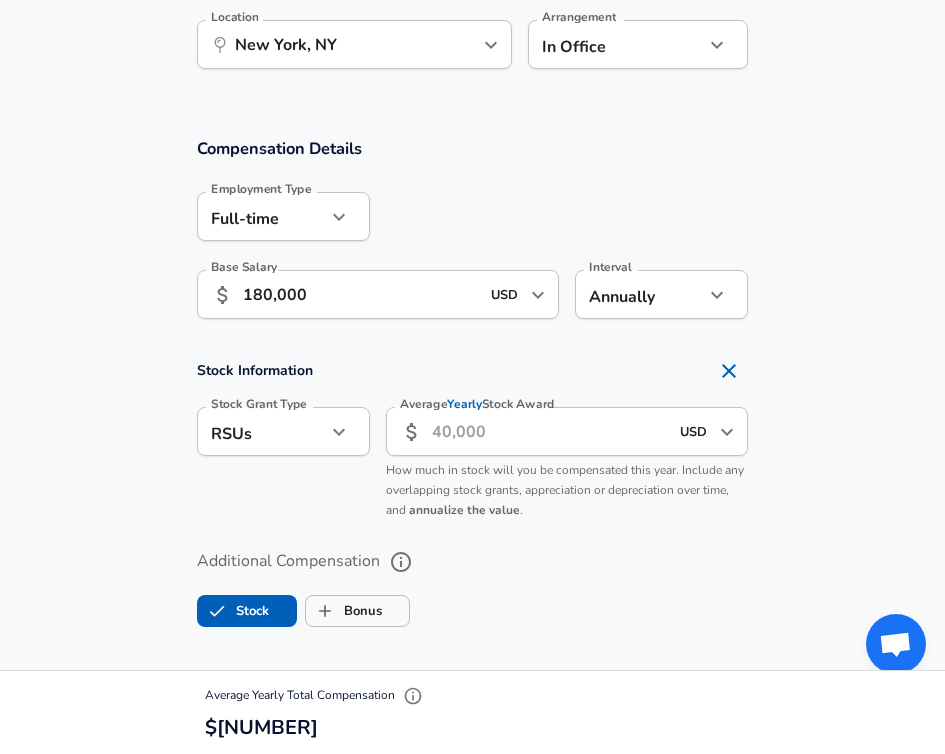 click on "Stock Information  Stock Grant Type RSUs stock Stock Grant Type Average  Yearly  Stock Award ​ USD ​ Average  Yearly  Stock Award   How much in stock will you be compensated this year. Include any overlapping stock grants, appreciation or depreciation over time, and   annualize the value ." at bounding box center [472, 440] 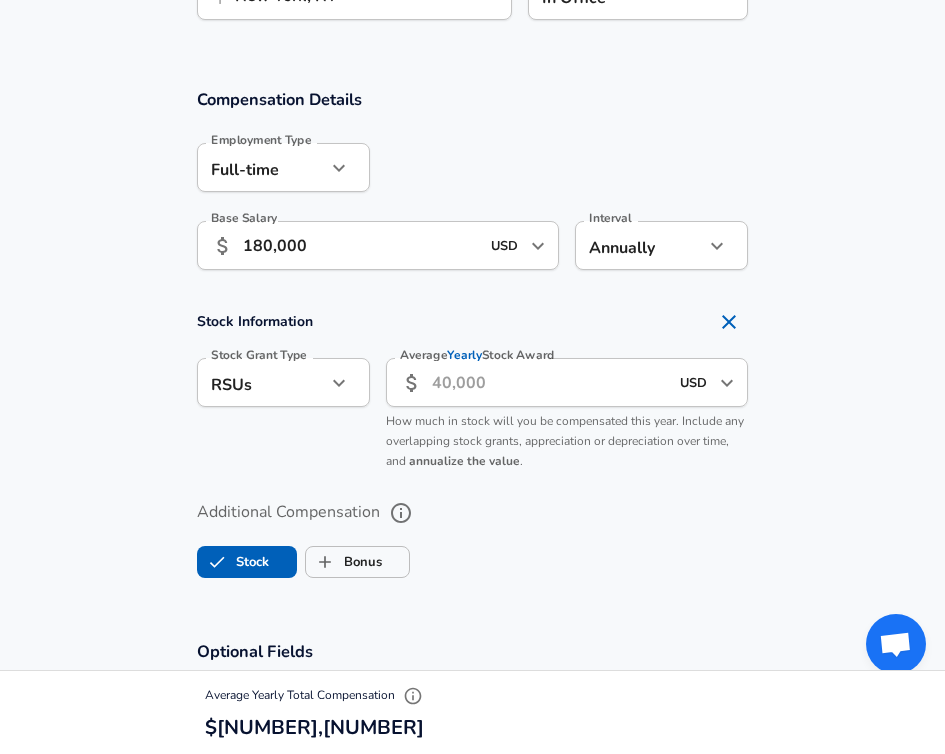 scroll, scrollTop: 1273, scrollLeft: 0, axis: vertical 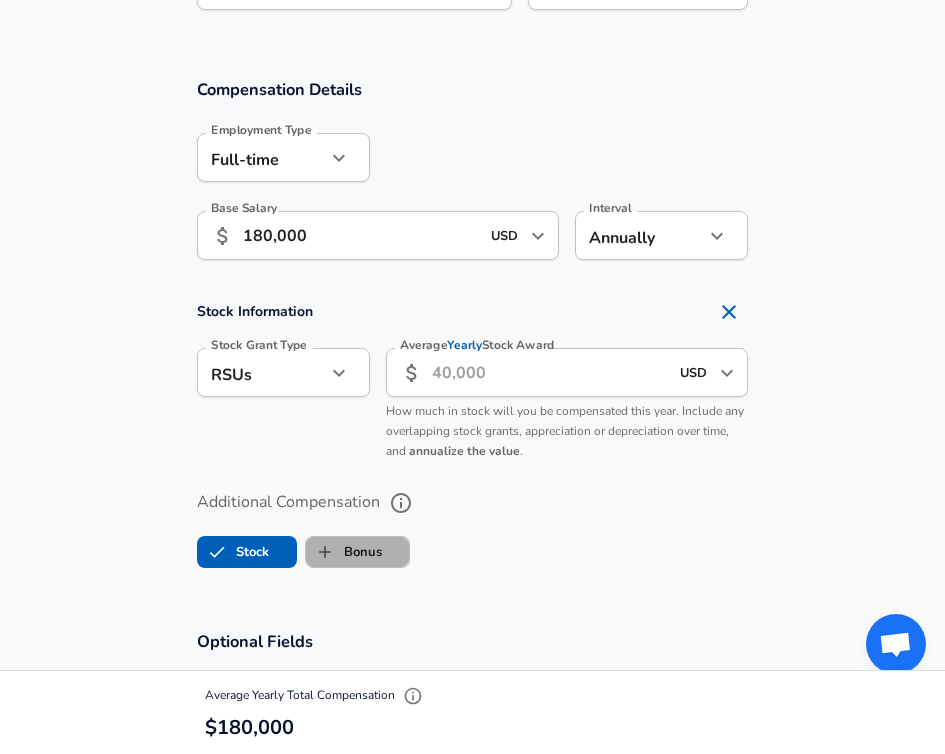 click on "Bonus" at bounding box center [344, 552] 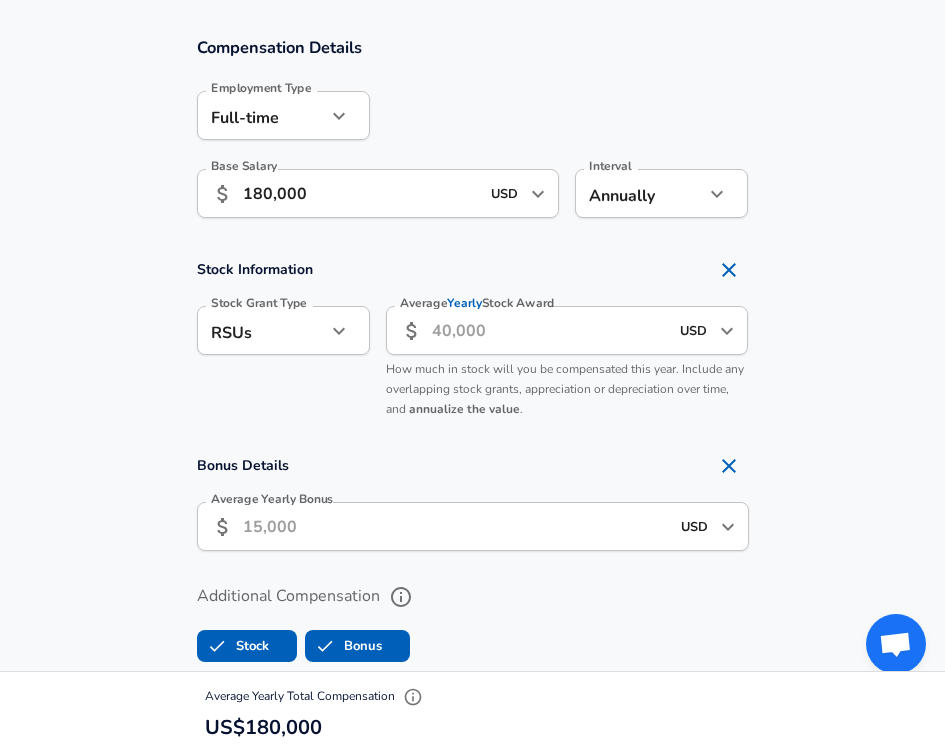 scroll, scrollTop: 1317, scrollLeft: 0, axis: vertical 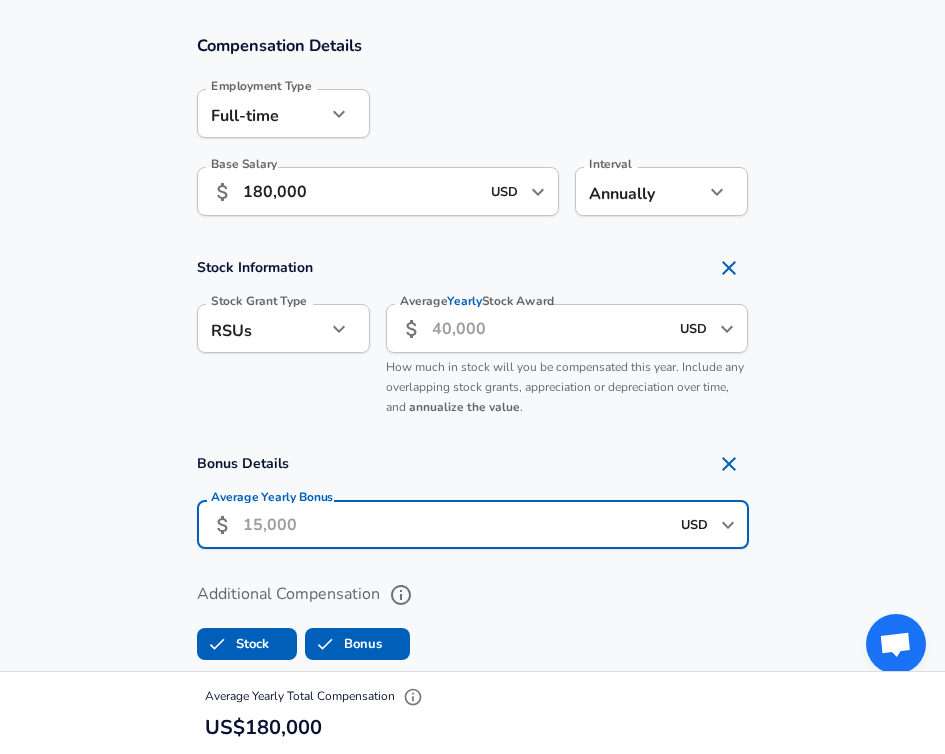 click on "Average Yearly Bonus" at bounding box center [456, 524] 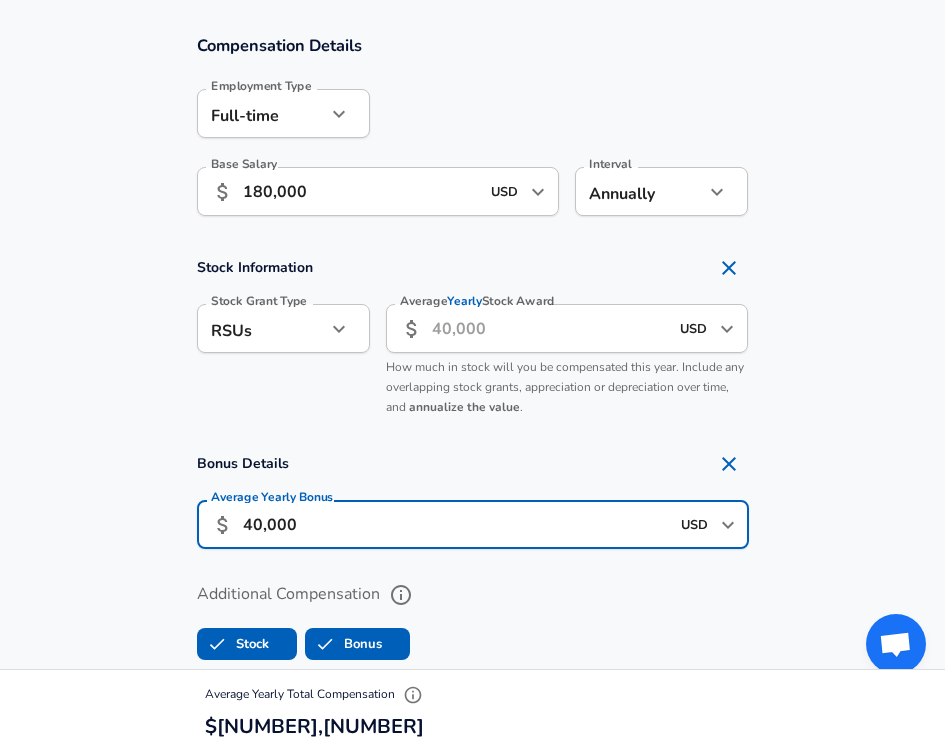 type on "40,000" 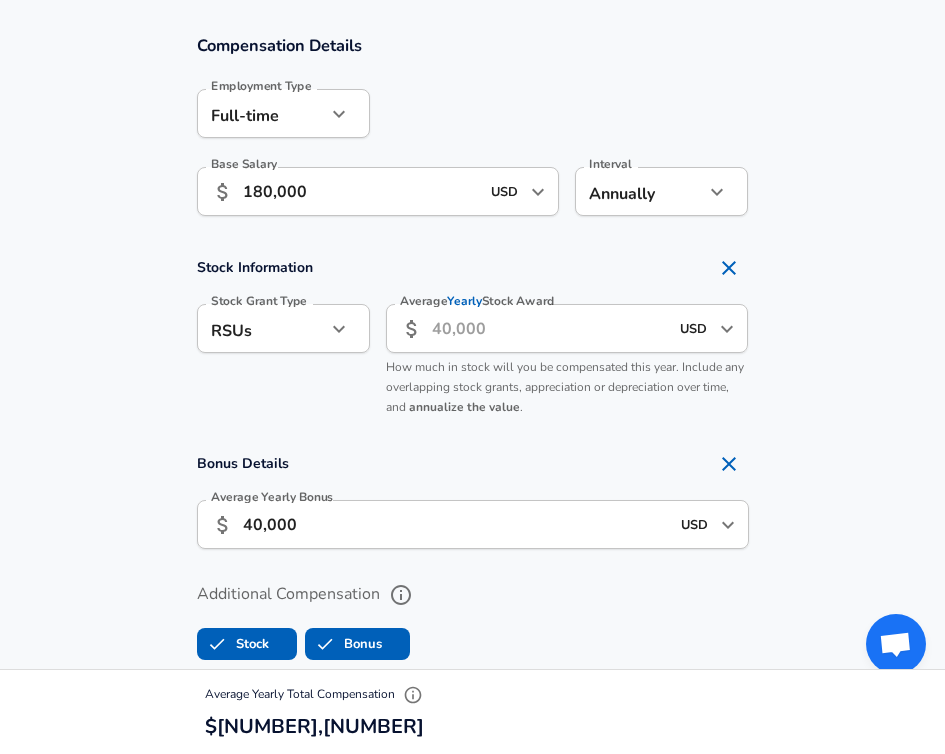 click on "Bonus Details  Average Yearly Bonus ​ [NUMBER] USD ​ Average Yearly Bonus" at bounding box center (472, 503) 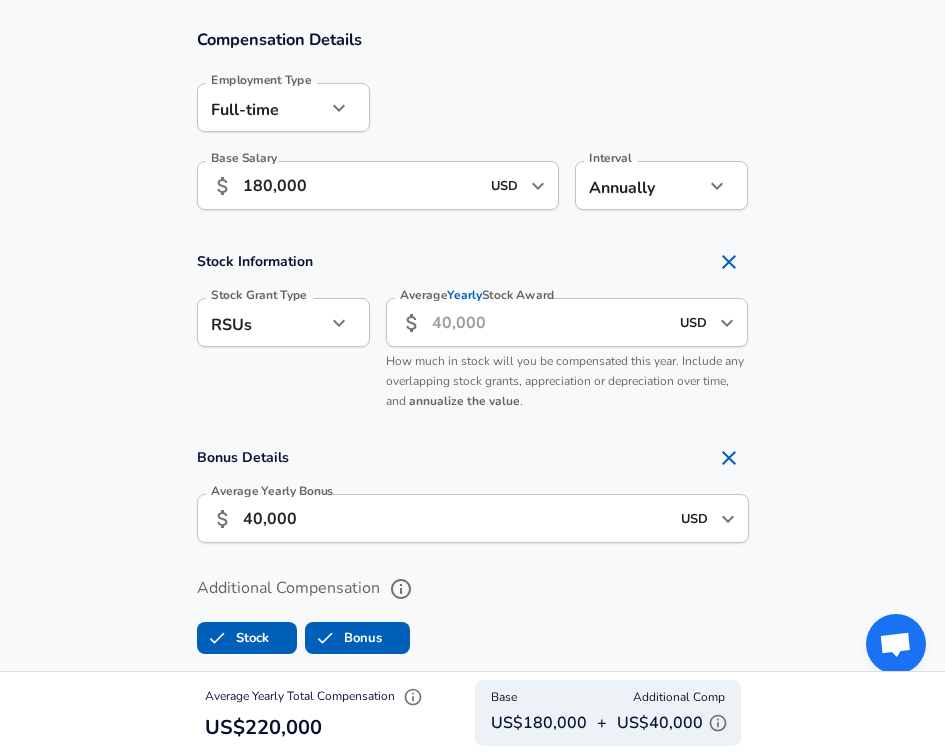 scroll, scrollTop: 1327, scrollLeft: 0, axis: vertical 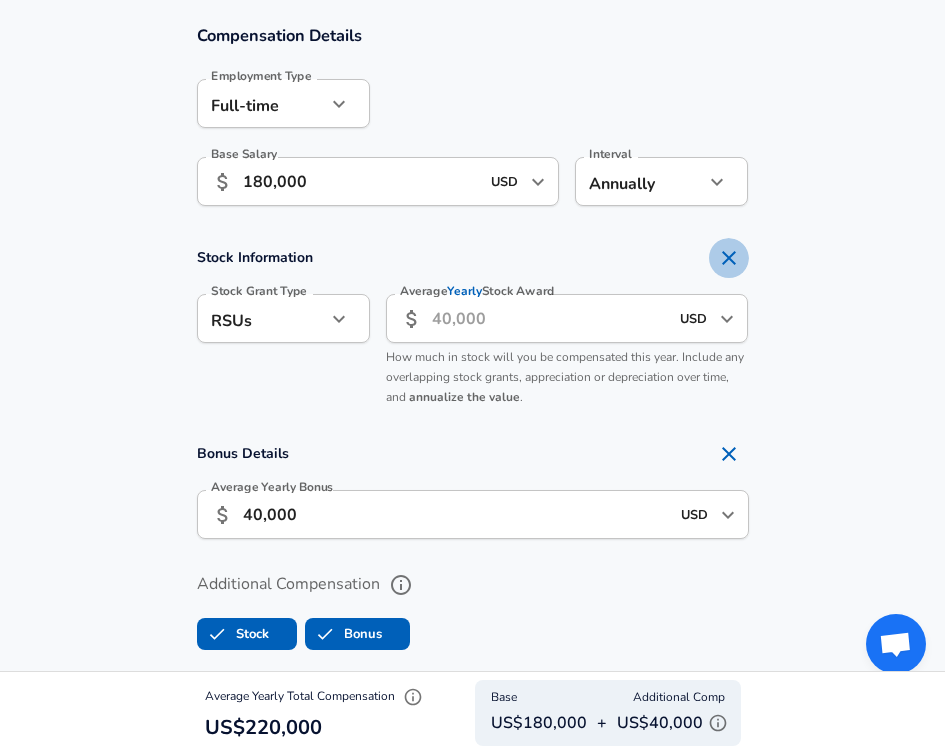 click 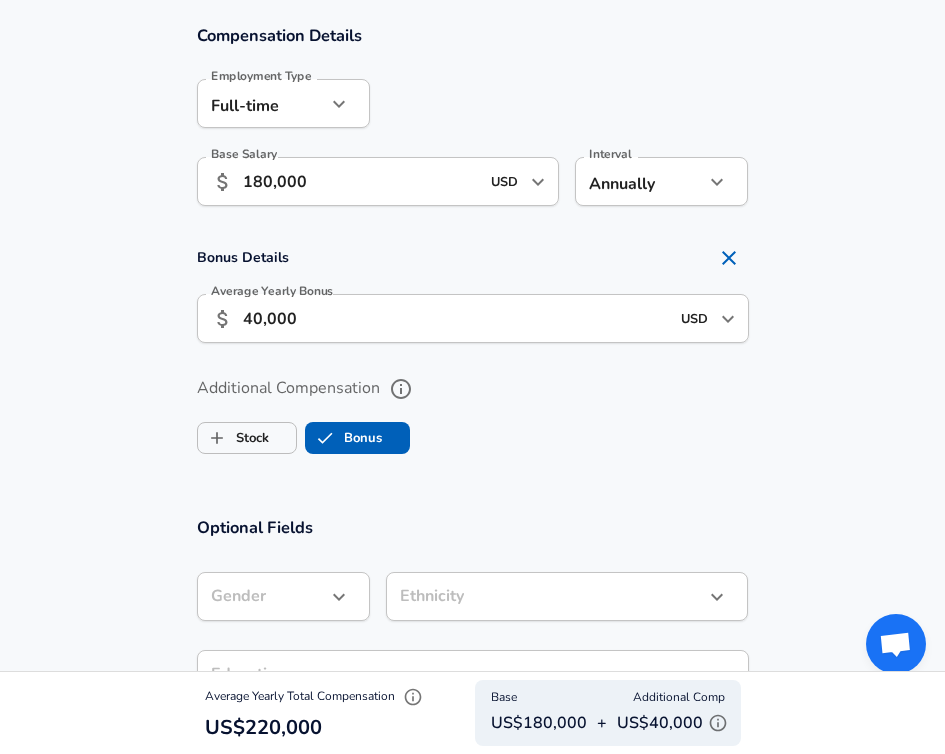 click on "180,000" at bounding box center [361, 181] 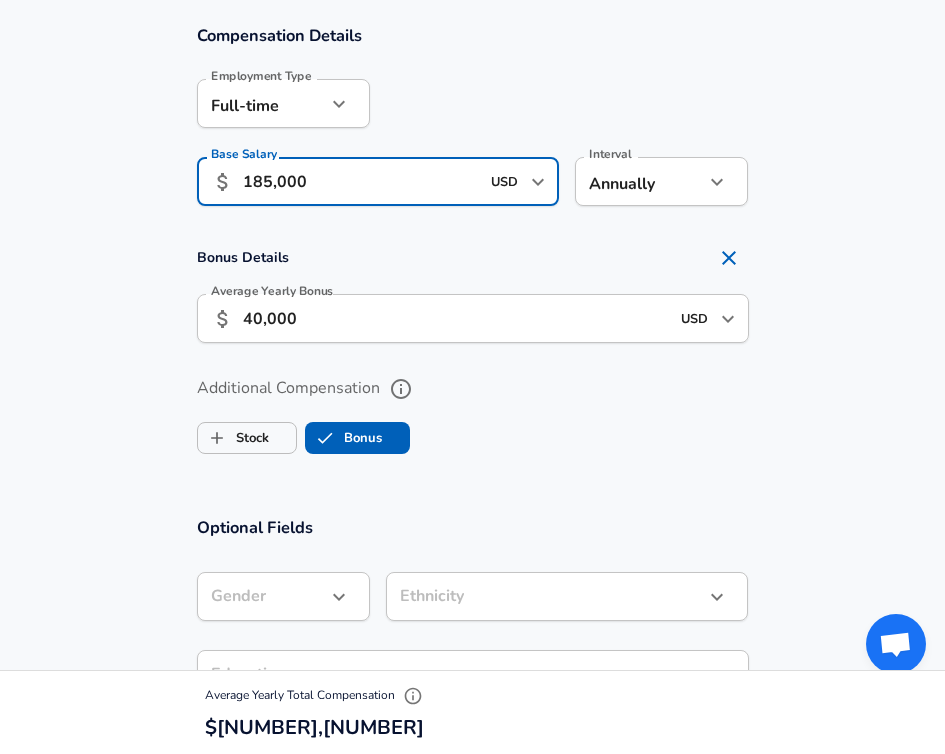type on "185,000" 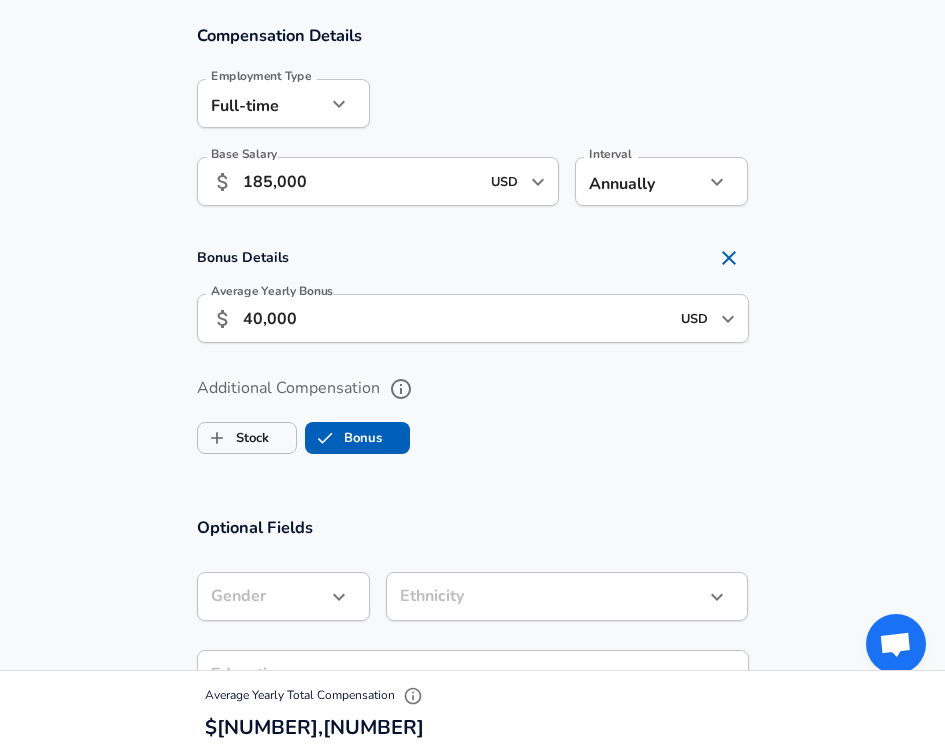 click on "40,000" at bounding box center [456, 318] 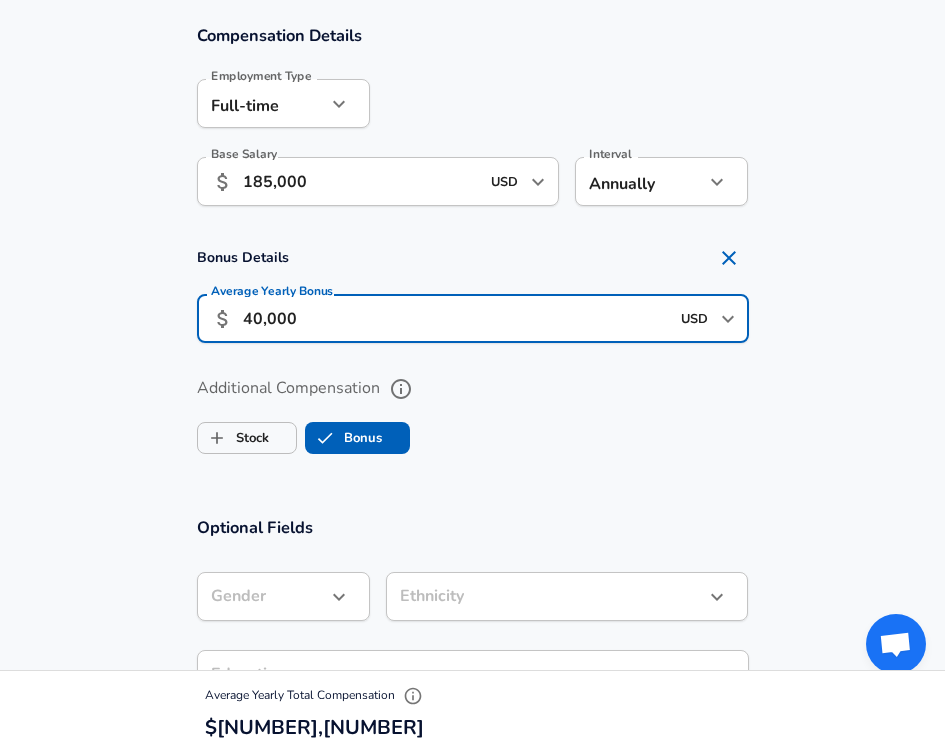 click on "40,000" at bounding box center [456, 318] 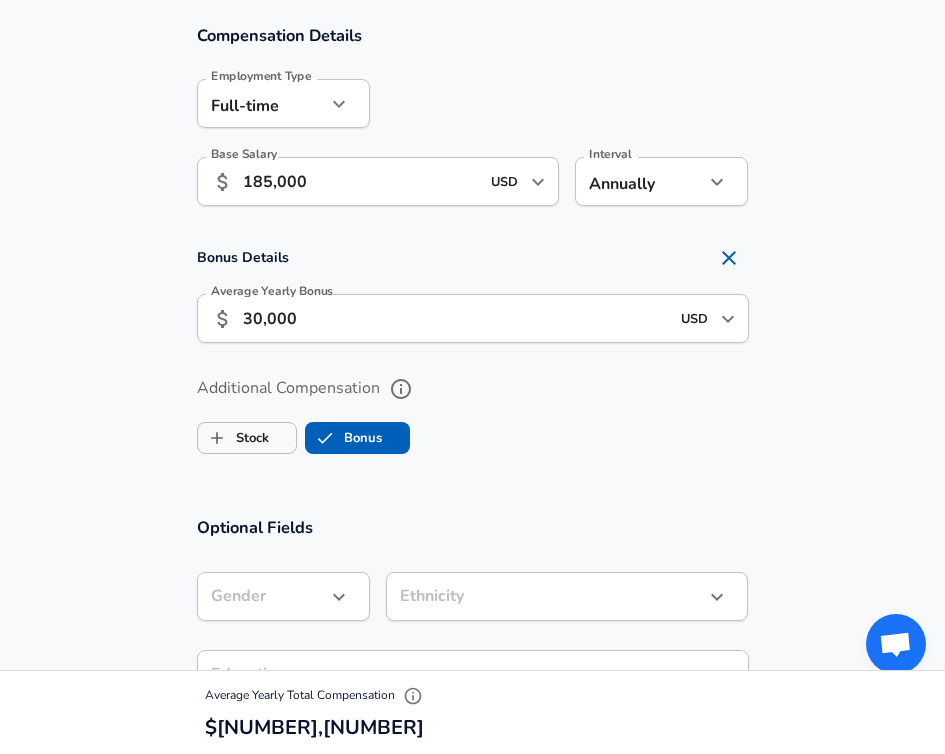 click on "Additional Compensation   Stock Bonus" at bounding box center (472, 409) 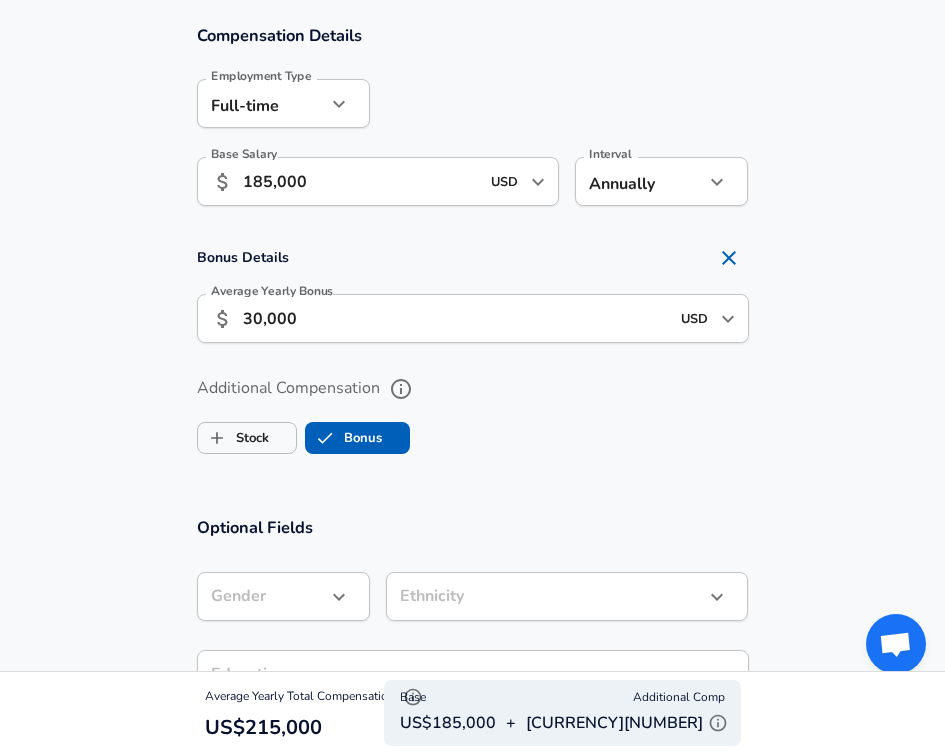 click on "30,000" at bounding box center (456, 318) 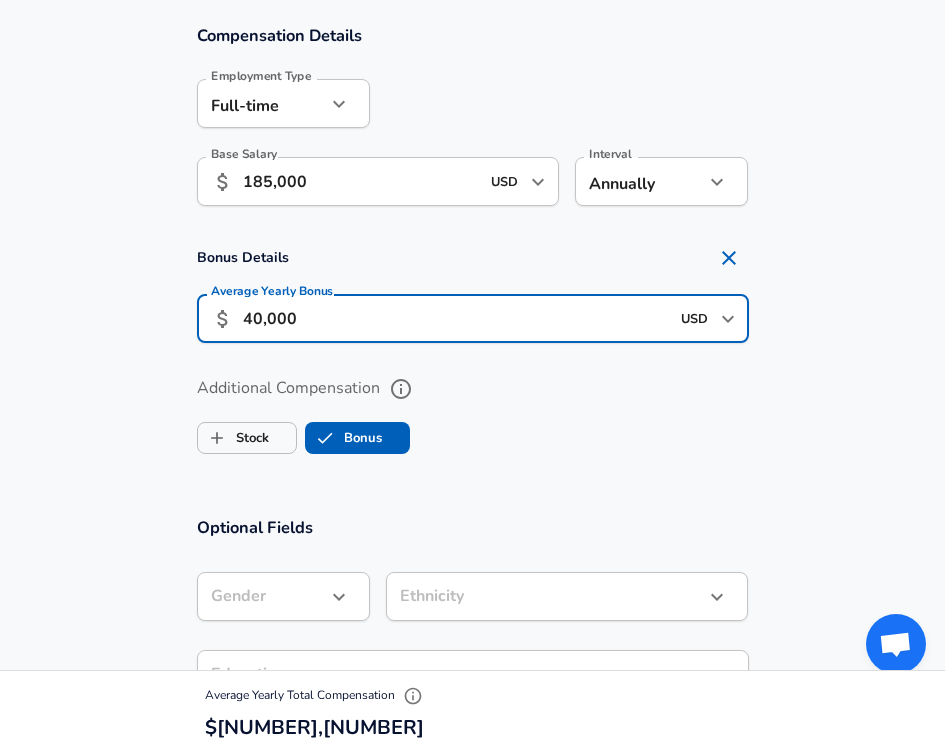 type on "40,000" 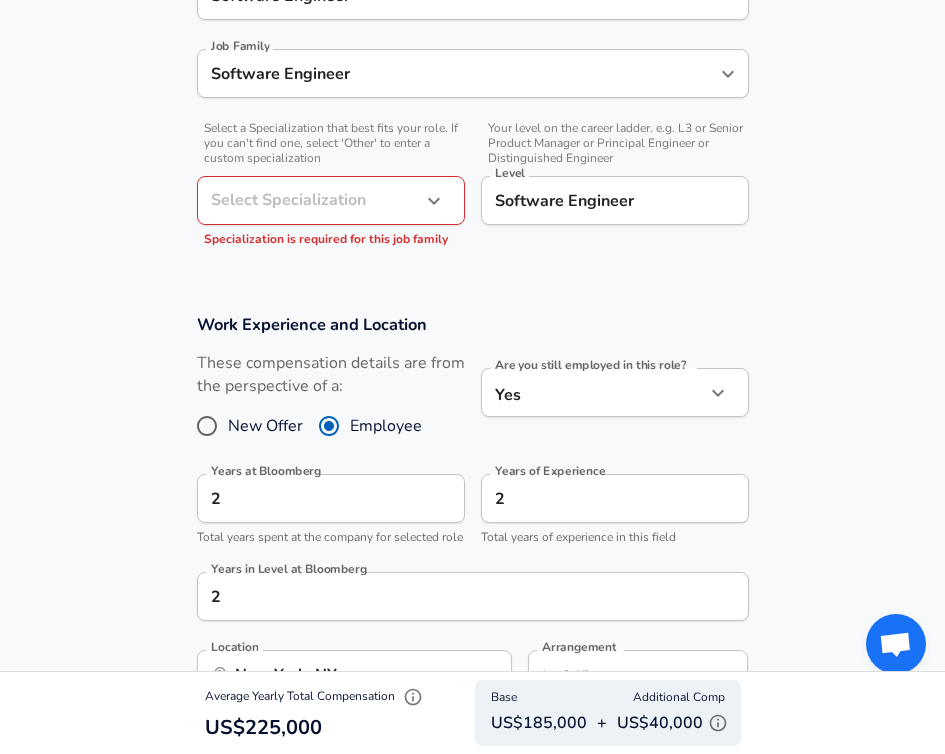 scroll, scrollTop: 560, scrollLeft: 0, axis: vertical 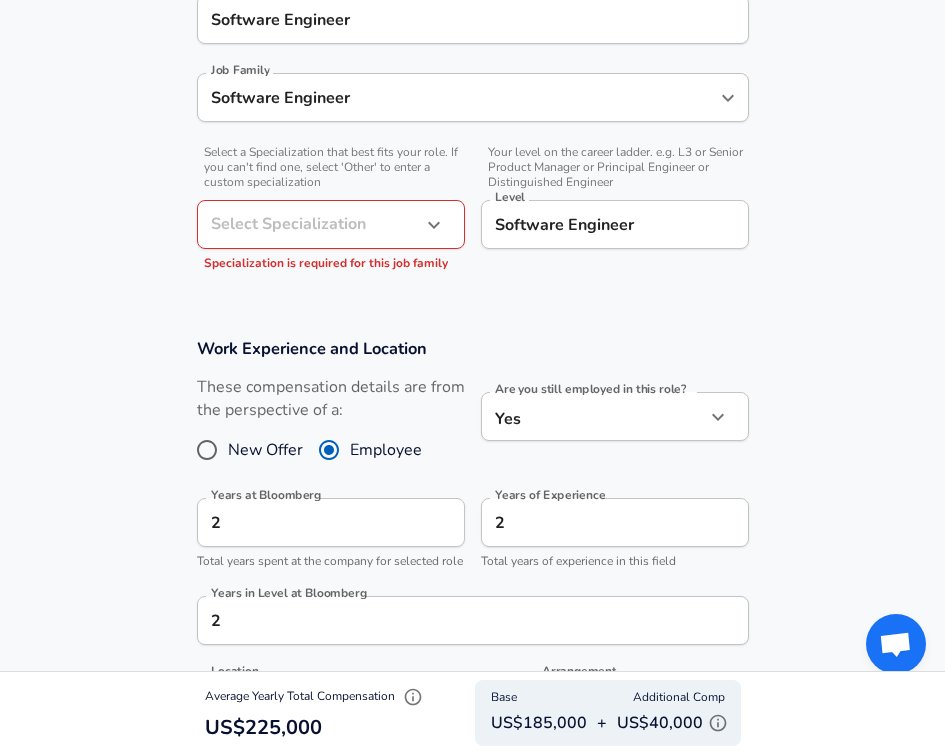 click on "Restart Add Your Salary Upload your offer letter   to verify your submission Enhance Privacy and Anonymity No Automatically hides specific fields until there are enough submissions to safely display the full details.   More Details Based on your submission and the data points that we have already collected, we will automatically hide and anonymize specific fields if there aren't enough data points to remain sufficiently anonymous. Company & Title Information   Enter the company you received your offer from Company Bloomberg Company   Select the title that closest resembles your official title. This should be similar to the title that was present on your offer letter. Title Software Engineer Title Job Family Software Engineer Job Family   Select a Specialization that best fits your role. If you can't find one, select 'Other' to enter a custom specialization Select Specialization ​ Select Specialization Specialization is required for this job family   Level Software Engineer Level Work Experience and Location" at bounding box center [472, -183] 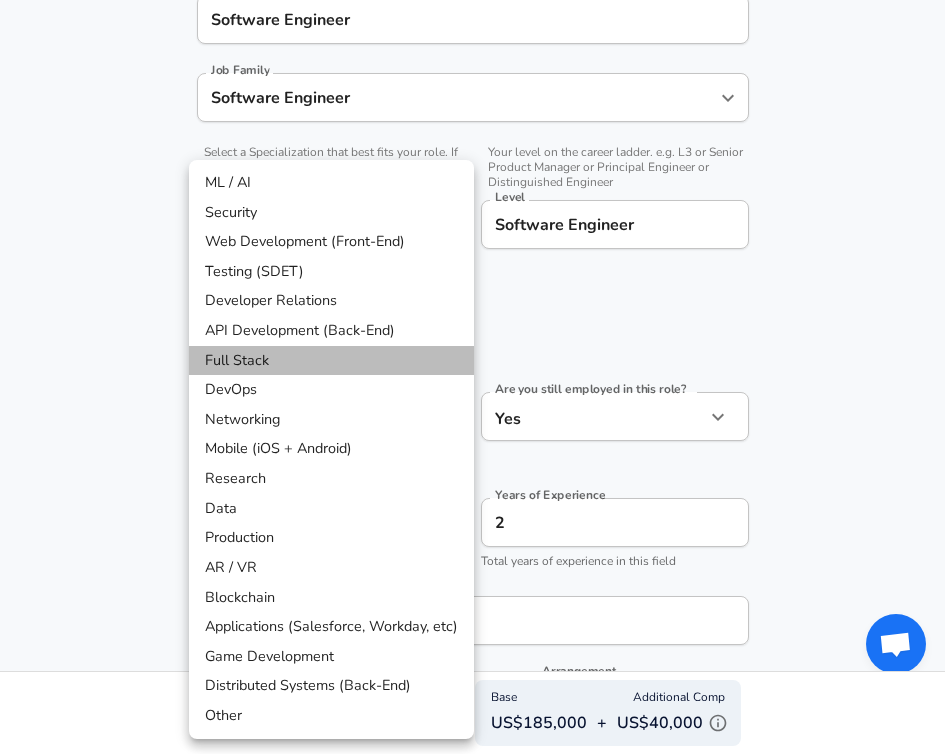 click on "Full Stack" at bounding box center [331, 361] 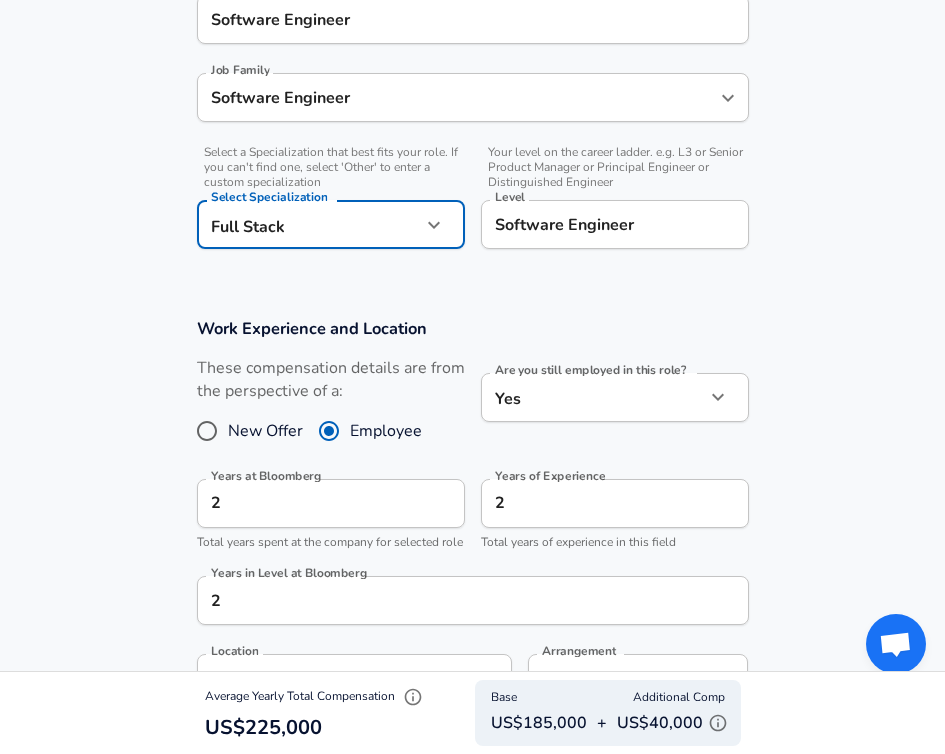 click on "Work Experience and Location These compensation details are from the perspective of a: New Offer Employee Are you still employed in this role? Yes yes Are you still employed in this role? Years at Bloomberg [NUMBER] Years at Bloomberg   Total years spent at the company for selected role Years of Experience [NUMBER] Years of Experience   Total years of experience in this field Years in Level at Bloomberg [NUMBER] Years in Level at Bloomberg Location ​ New York, NY Location Arrangement In Office office Arrangement" at bounding box center (472, 521) 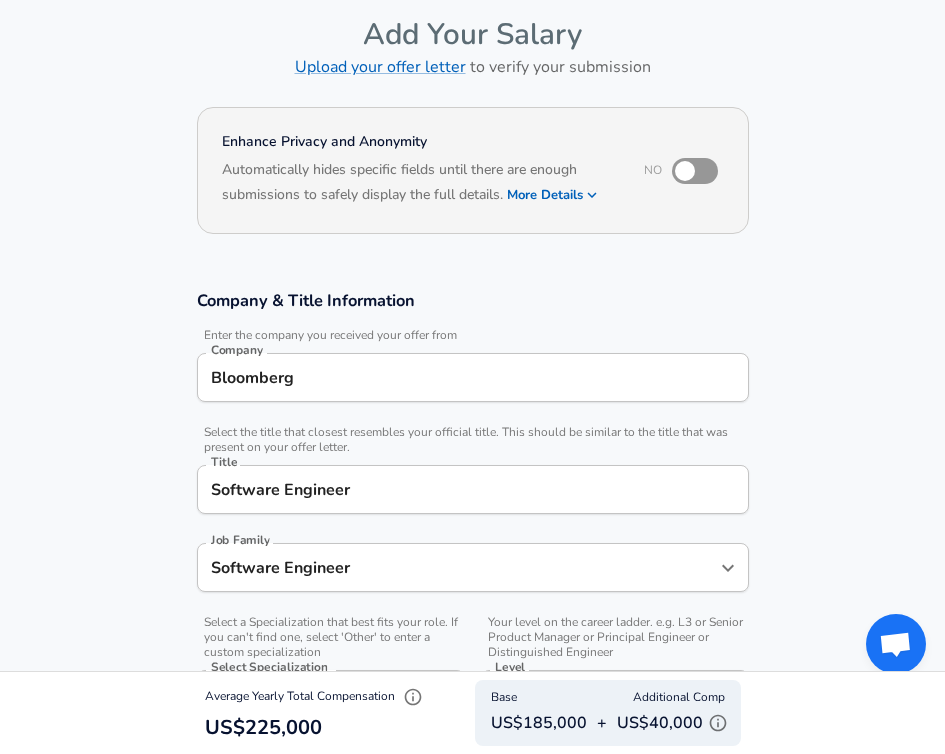 scroll, scrollTop: 0, scrollLeft: 0, axis: both 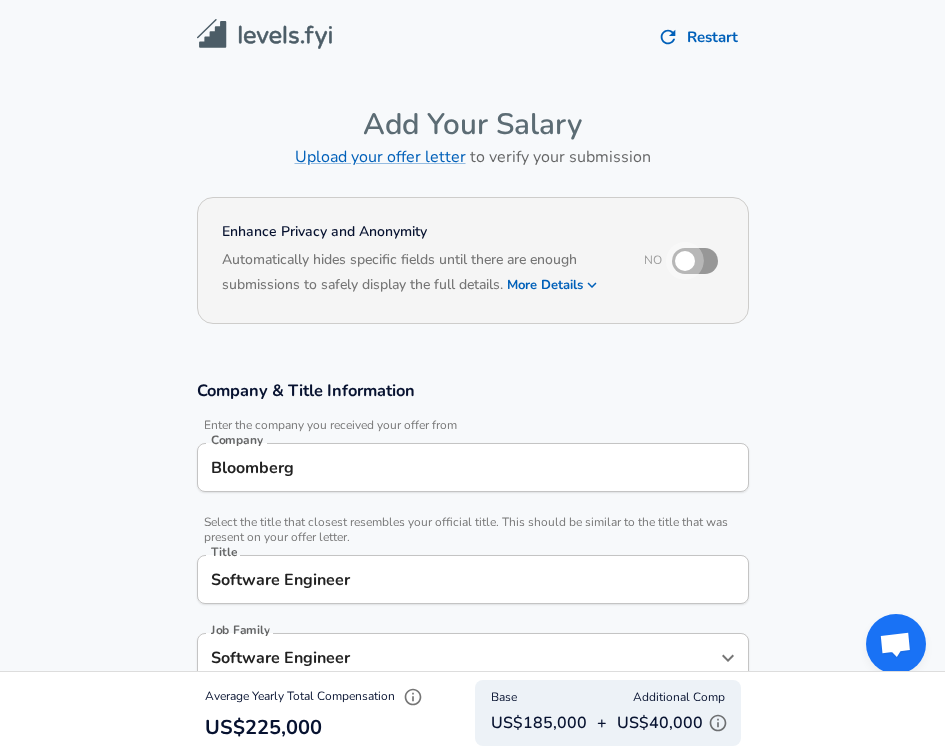 click at bounding box center (685, 261) 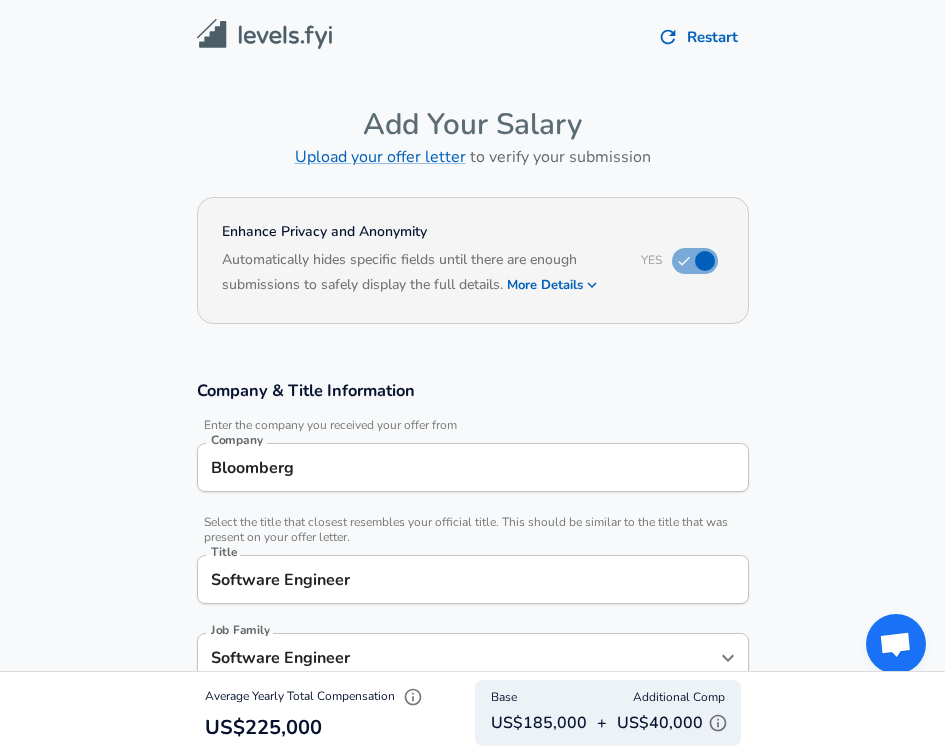 click on "More Details" at bounding box center (553, 285) 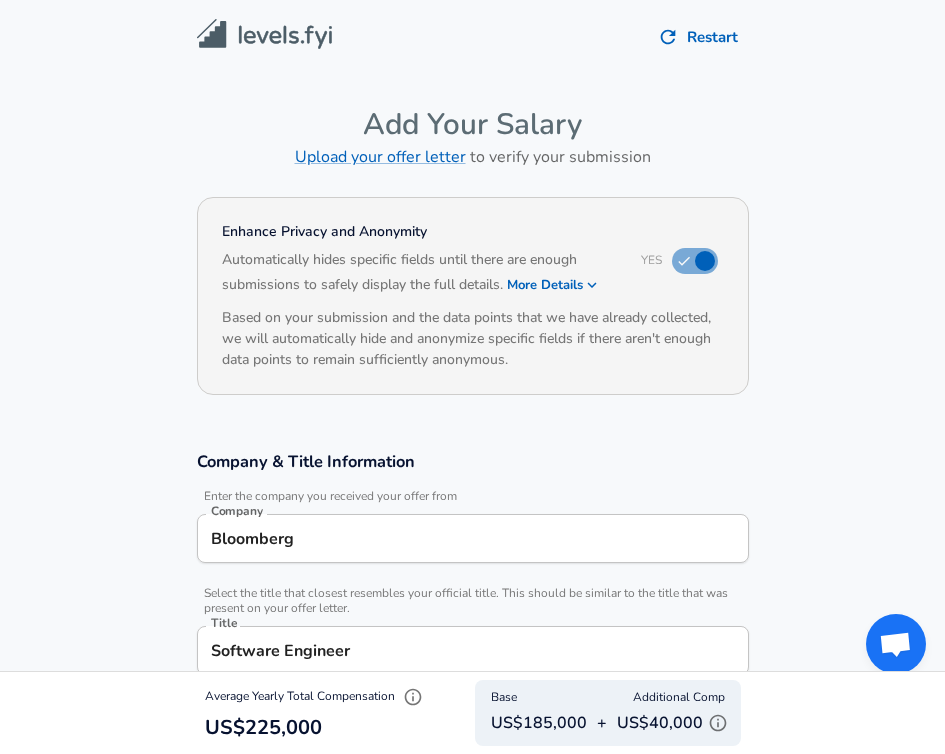 click at bounding box center (705, 261) 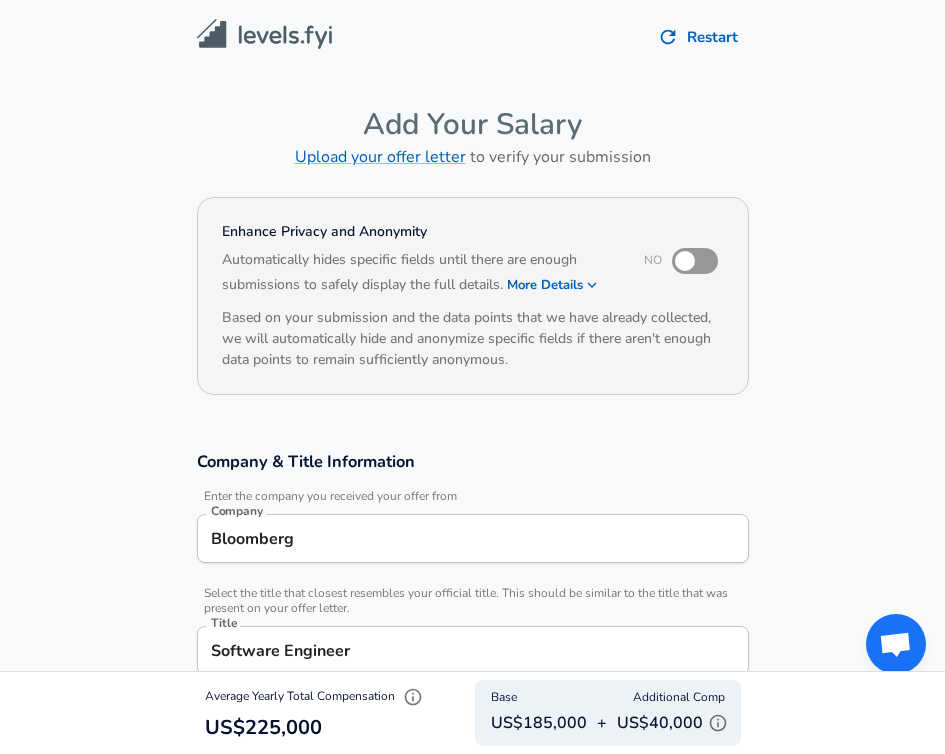 click at bounding box center [685, 261] 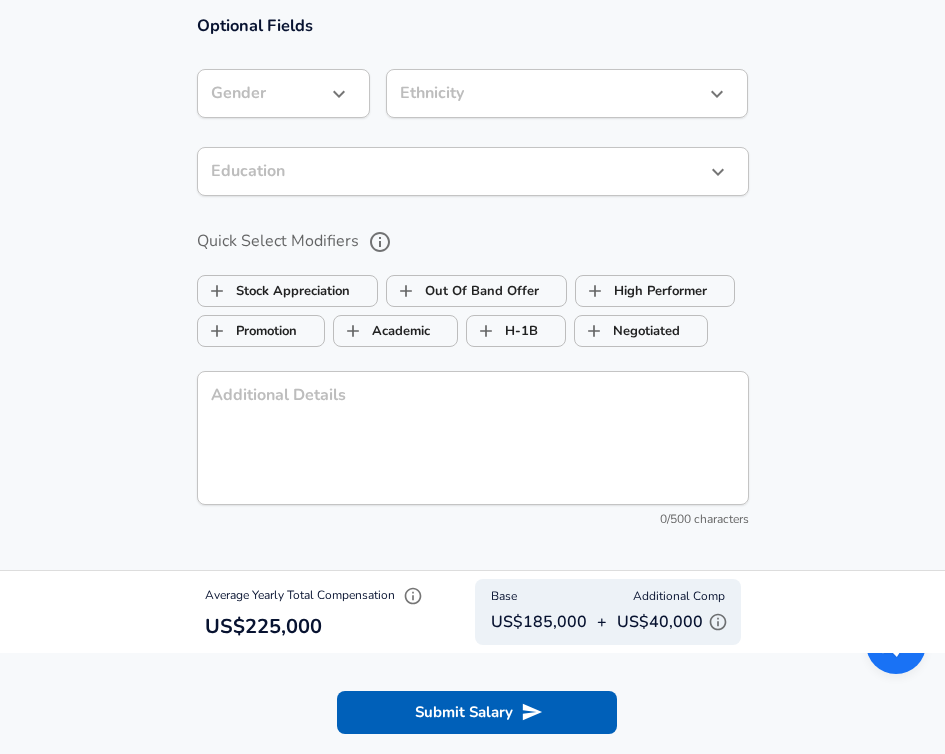 scroll, scrollTop: 1932, scrollLeft: 0, axis: vertical 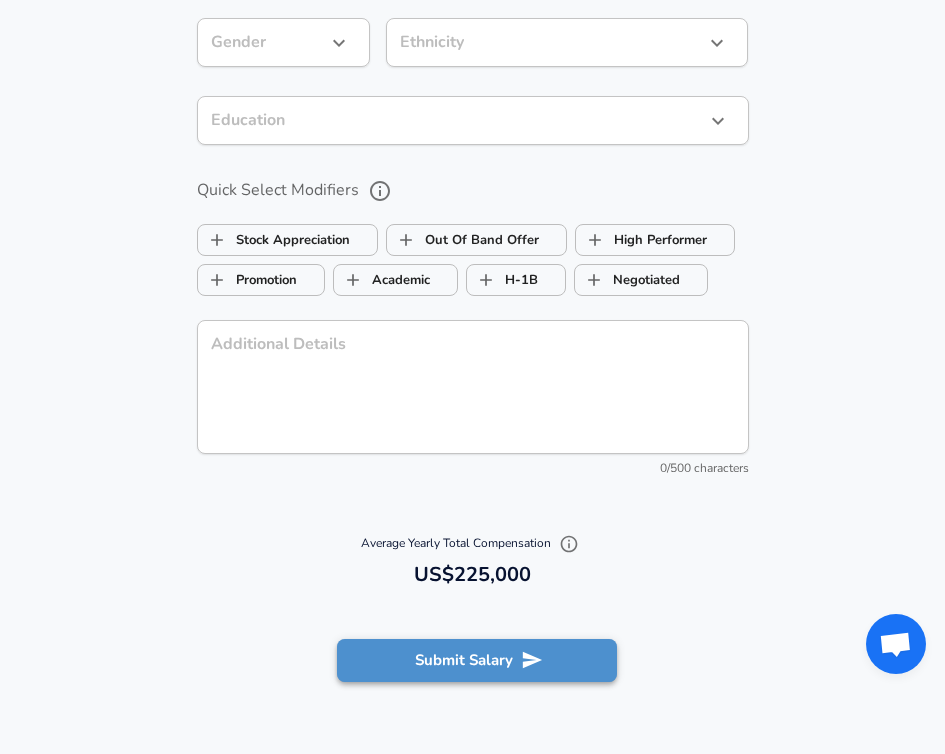 click 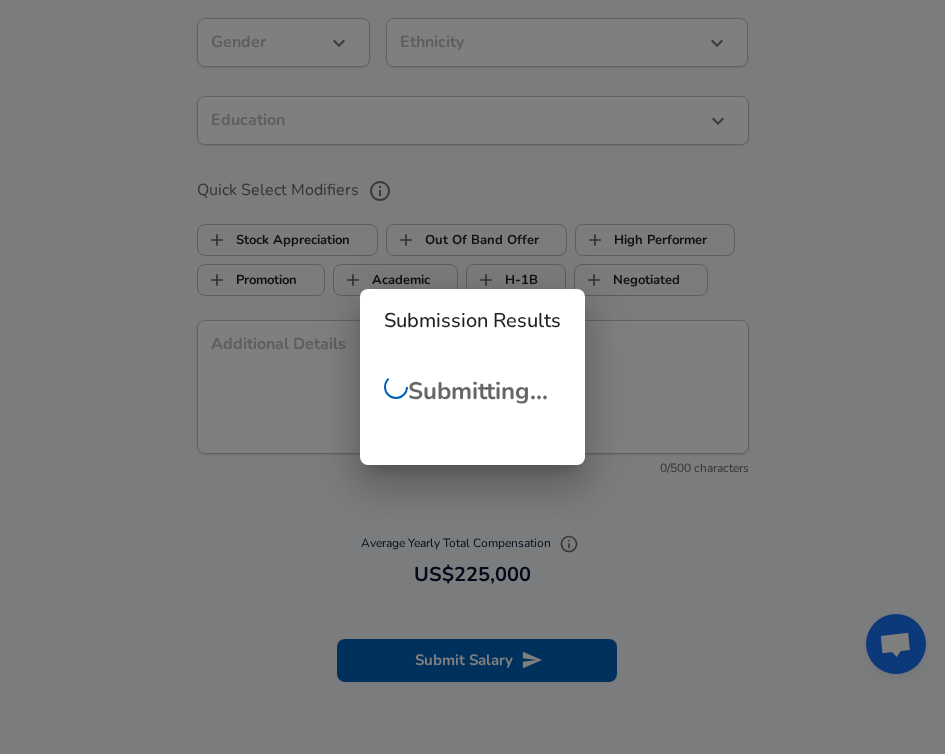 checkbox on "false" 